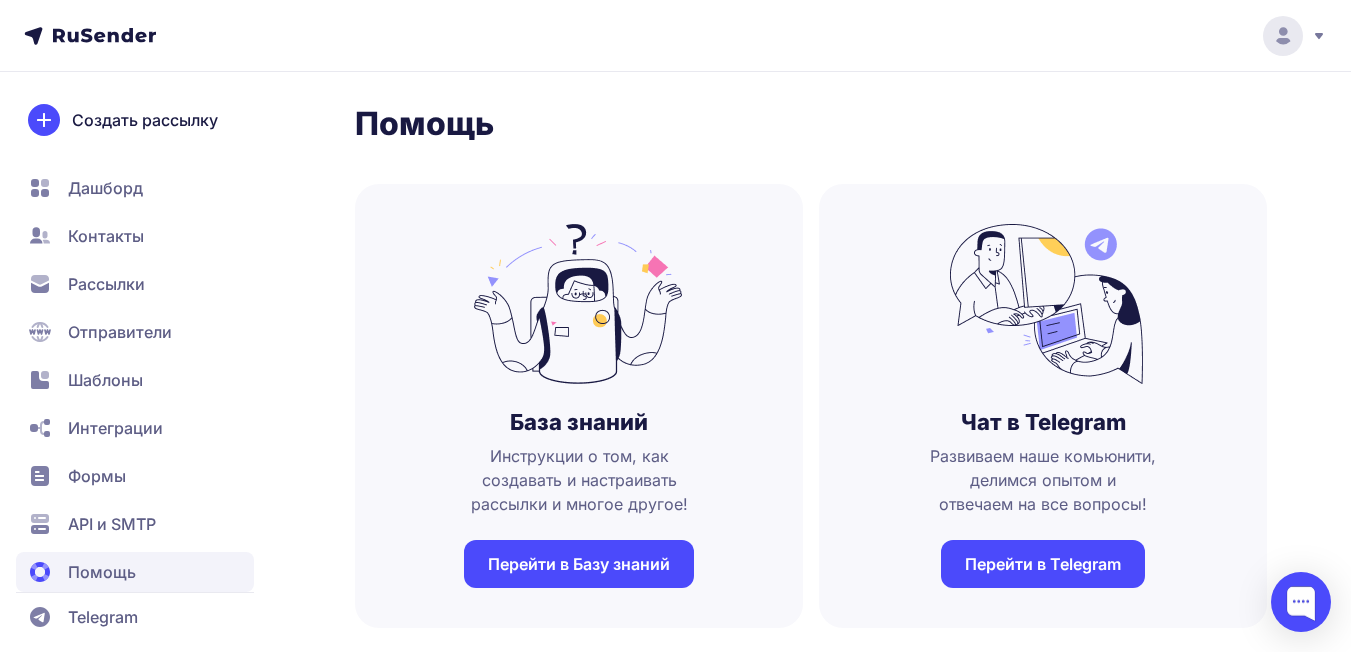 scroll, scrollTop: 0, scrollLeft: 0, axis: both 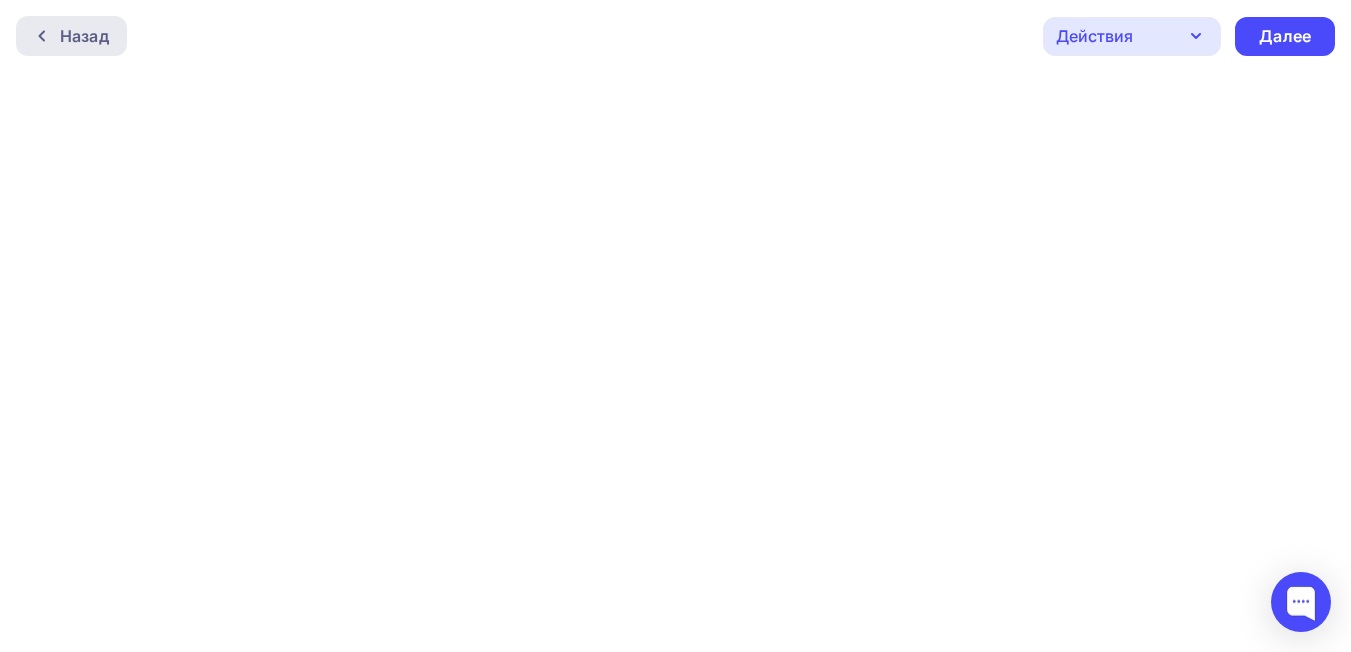 click on "Назад" at bounding box center [84, 36] 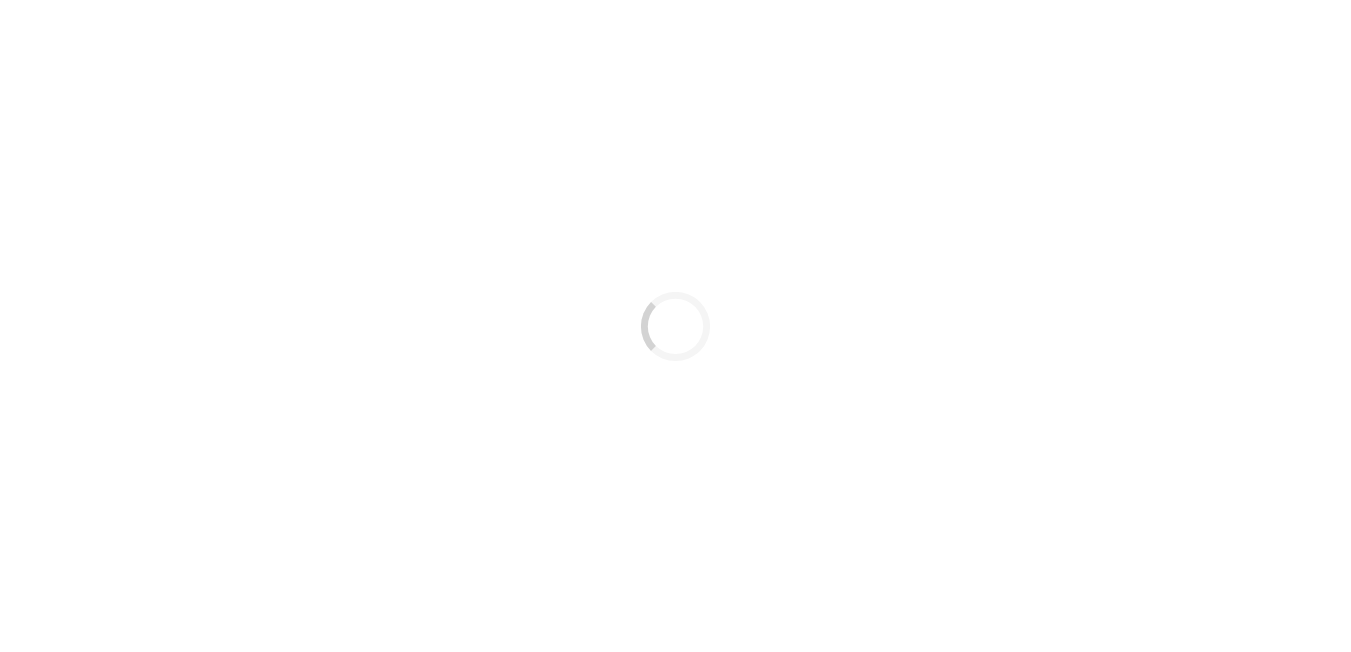 scroll, scrollTop: 0, scrollLeft: 0, axis: both 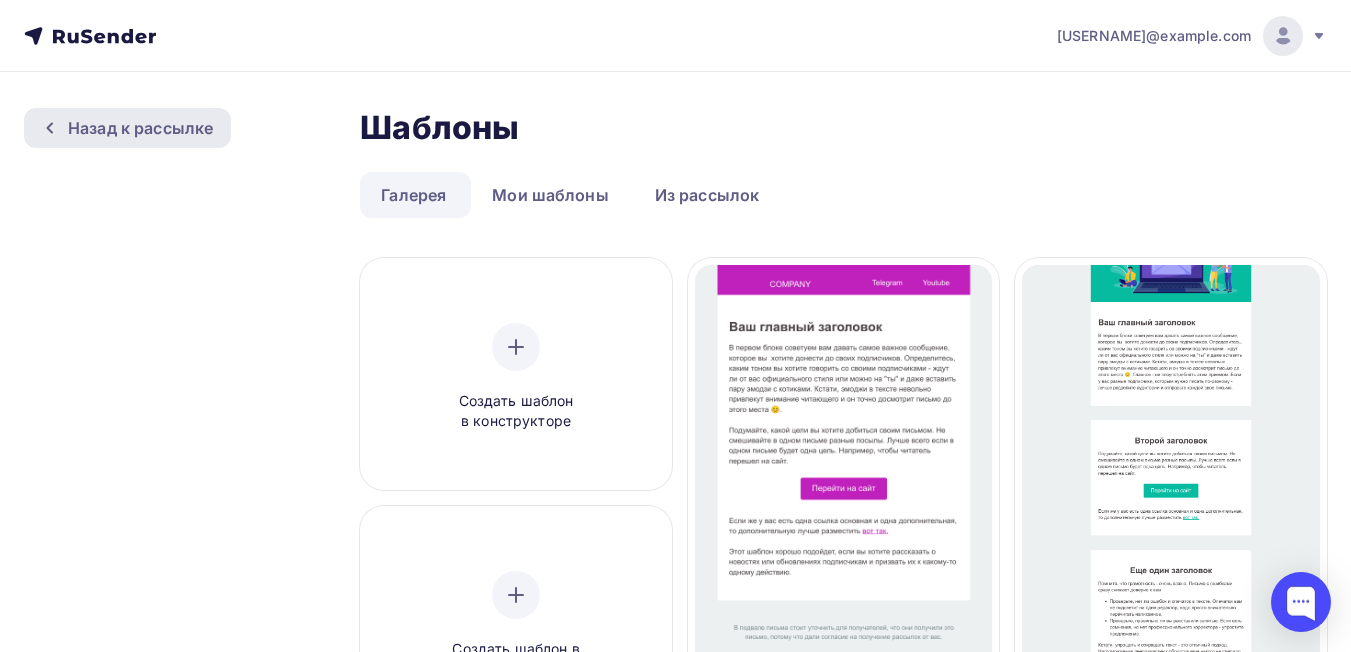 click on "Назад к рассылке" at bounding box center [140, 128] 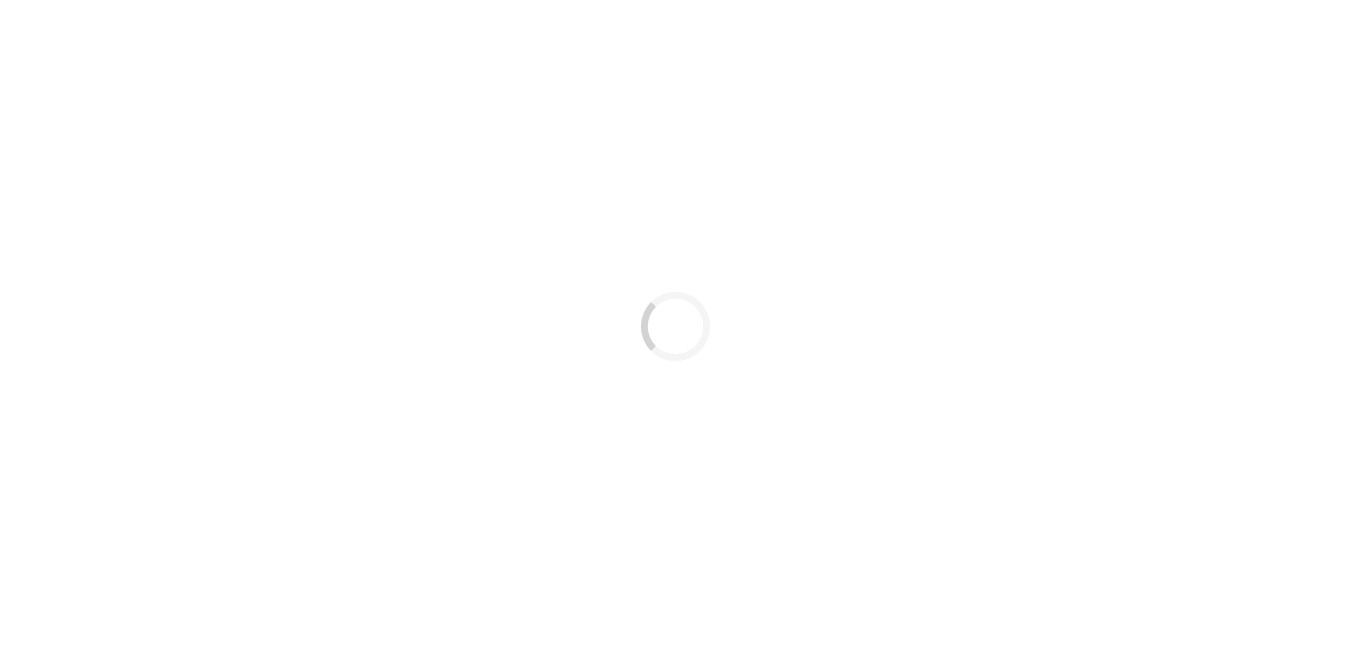 scroll, scrollTop: 0, scrollLeft: 0, axis: both 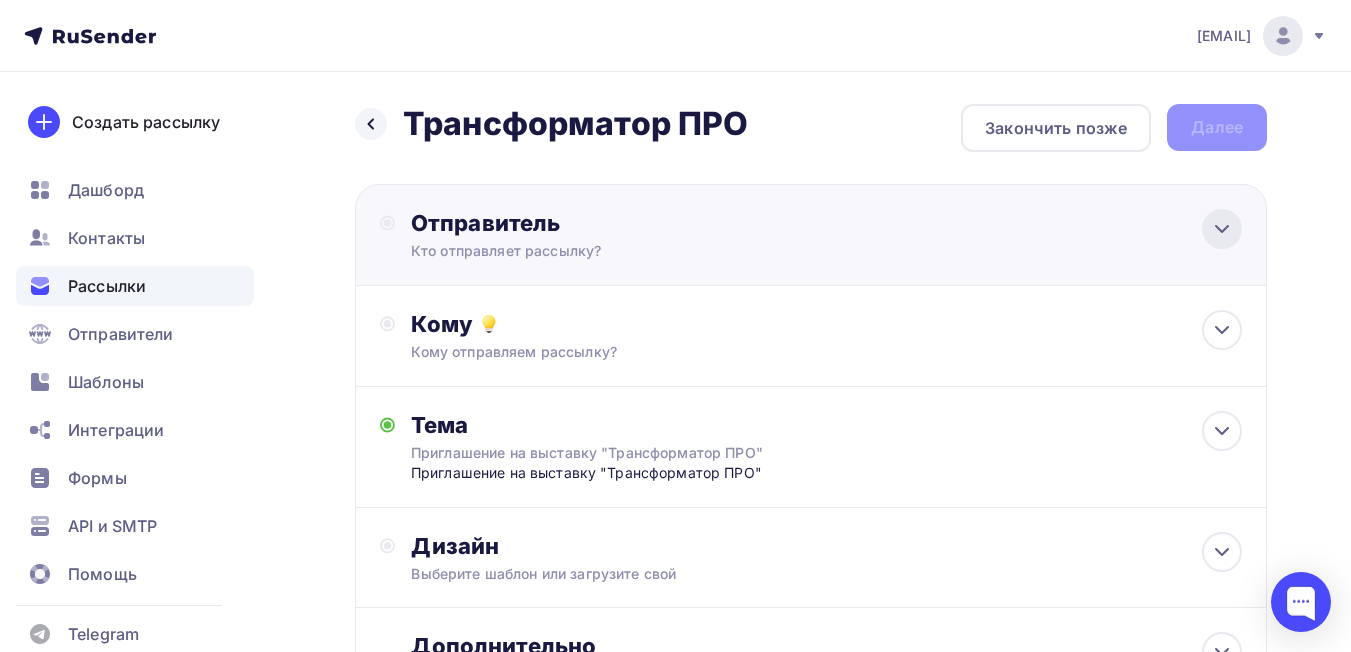 click 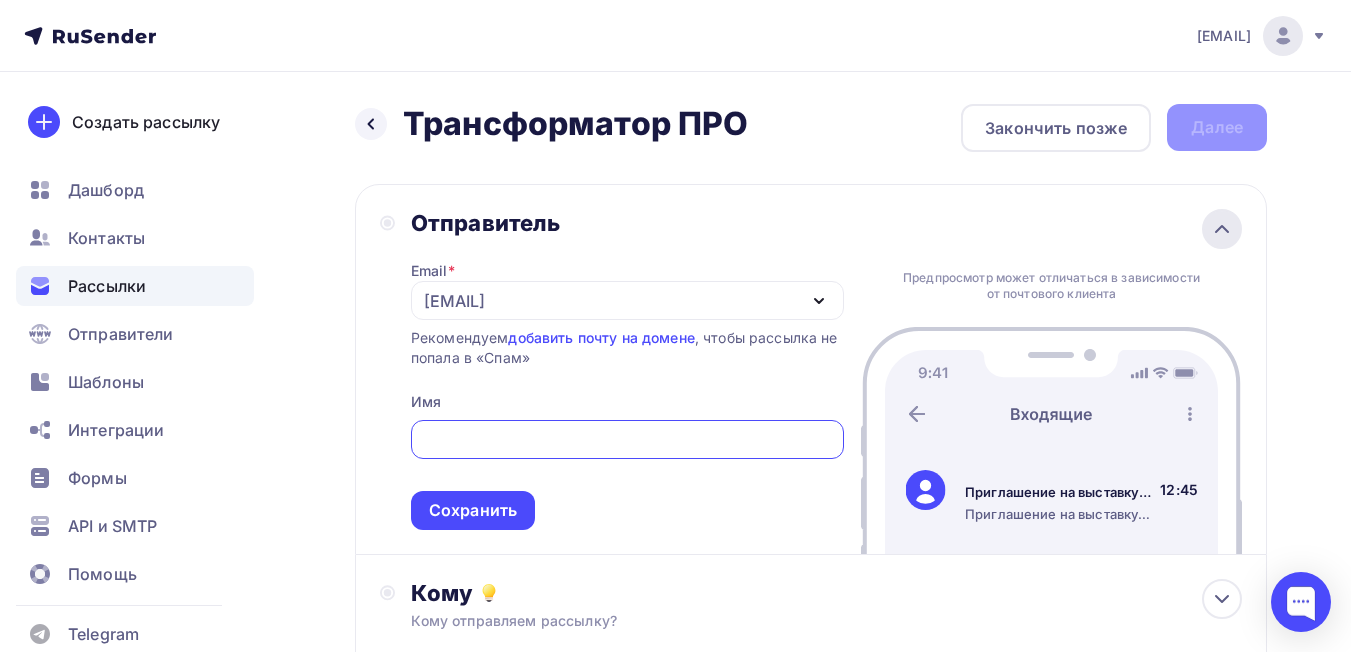 scroll, scrollTop: 0, scrollLeft: 0, axis: both 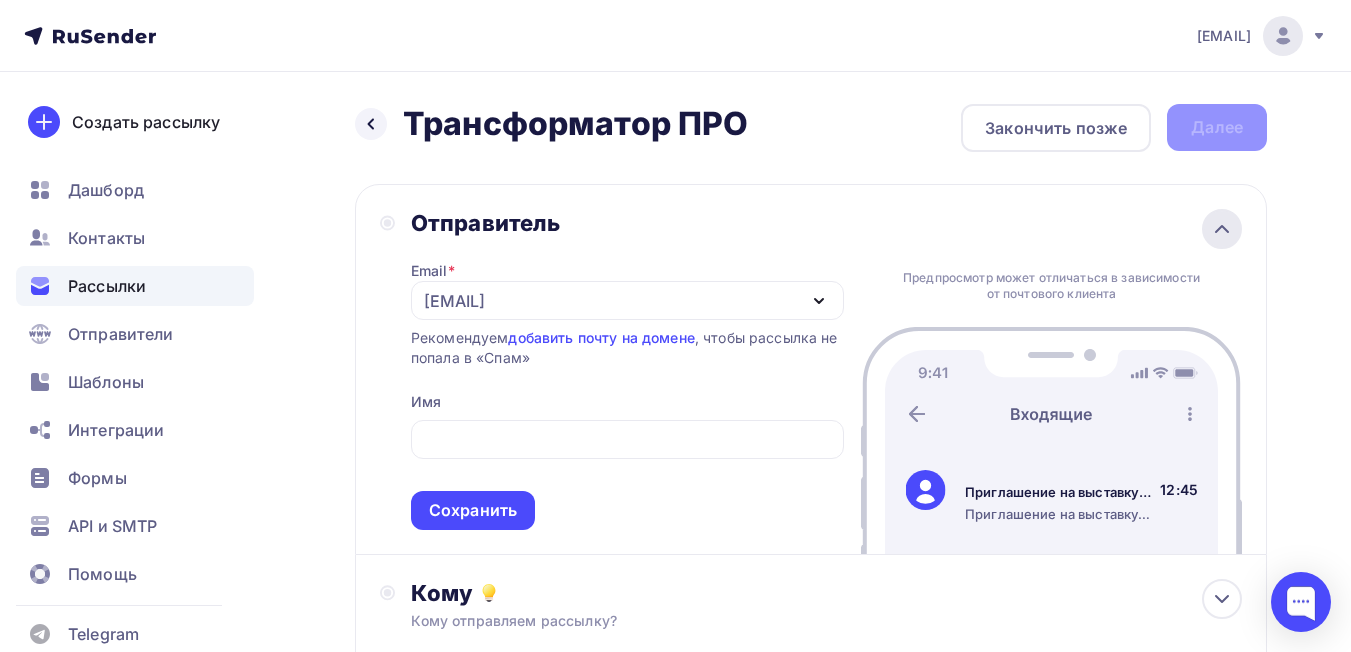 click 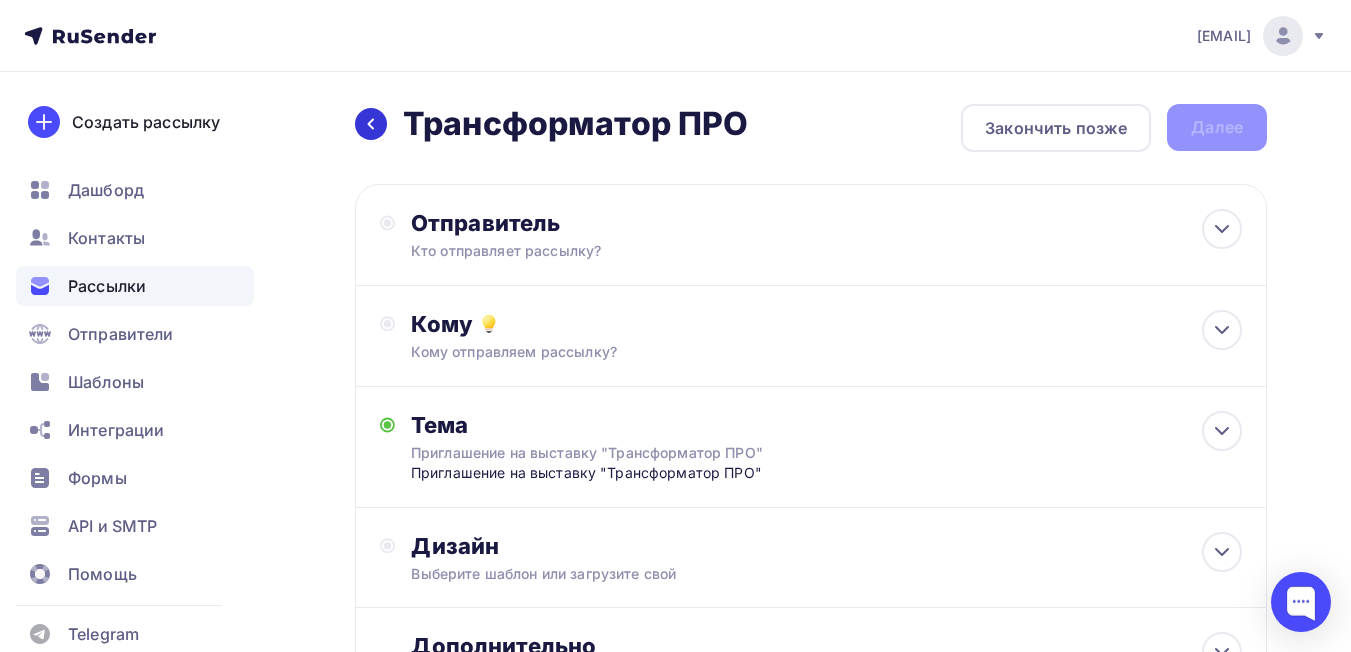 click 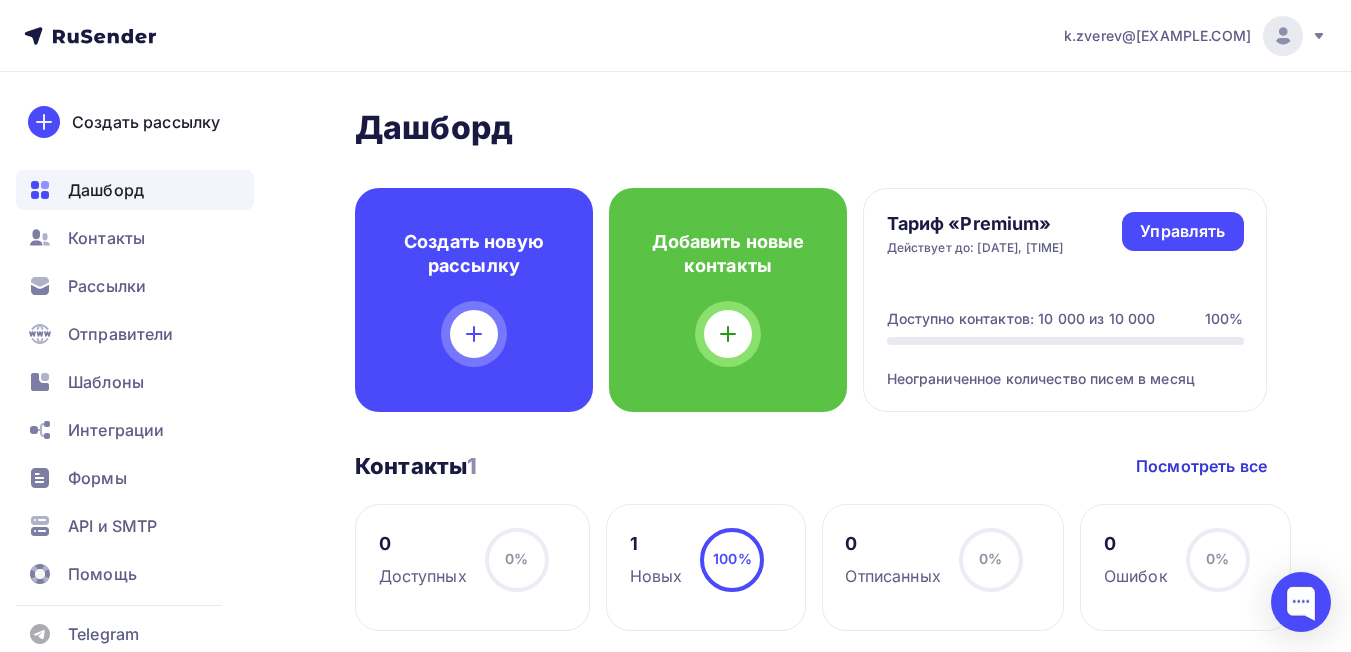 scroll, scrollTop: 100, scrollLeft: 0, axis: vertical 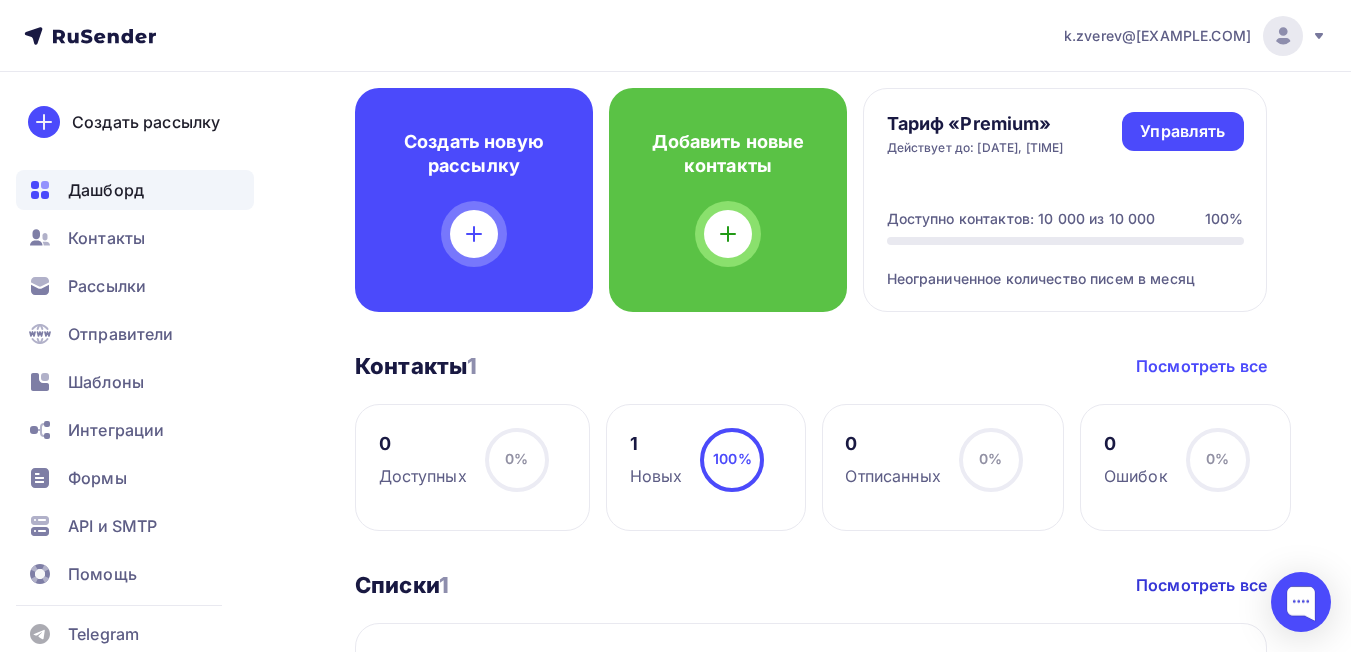 click on "Посмотреть все" at bounding box center (1201, 366) 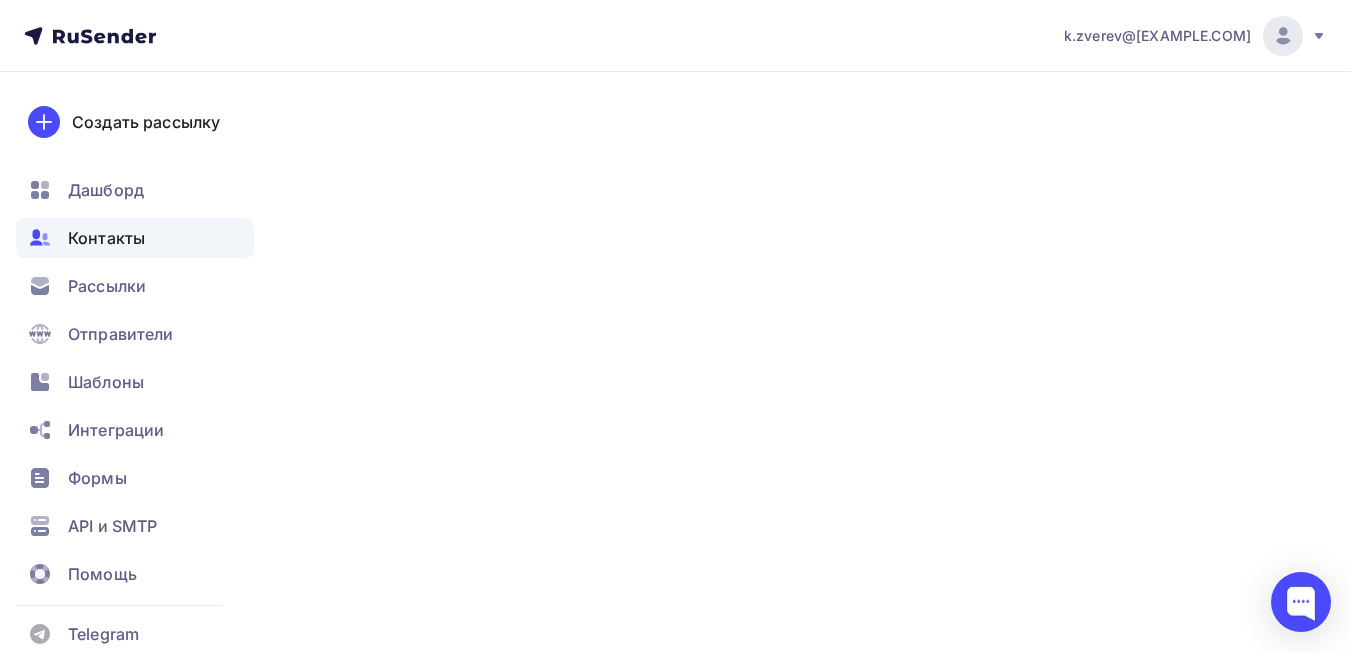 scroll, scrollTop: 0, scrollLeft: 0, axis: both 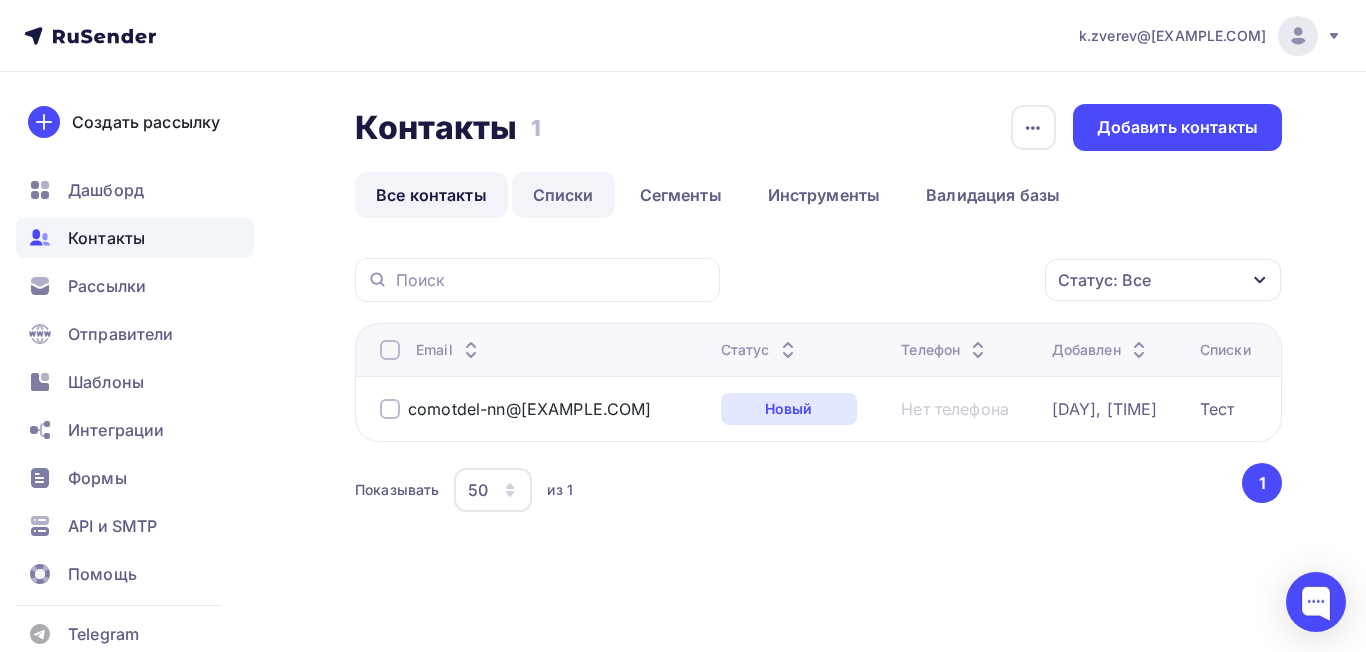 click on "Списки" at bounding box center (563, 195) 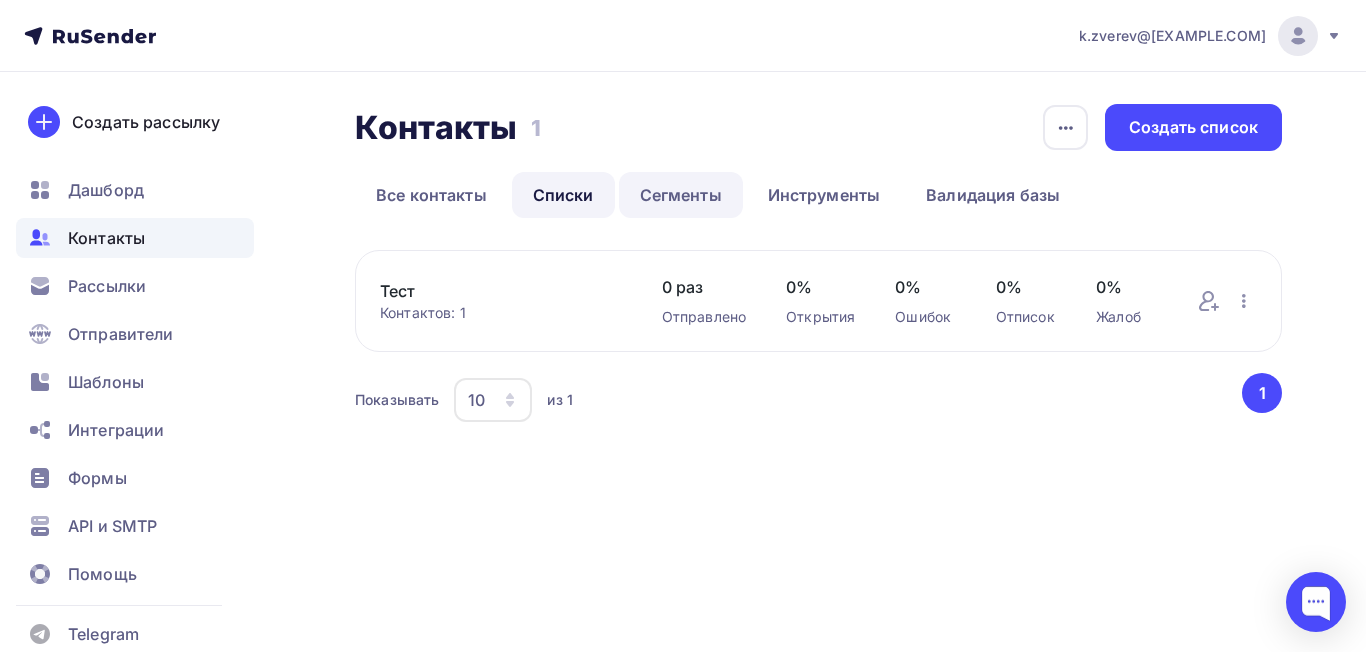 click on "Сегменты" at bounding box center [681, 195] 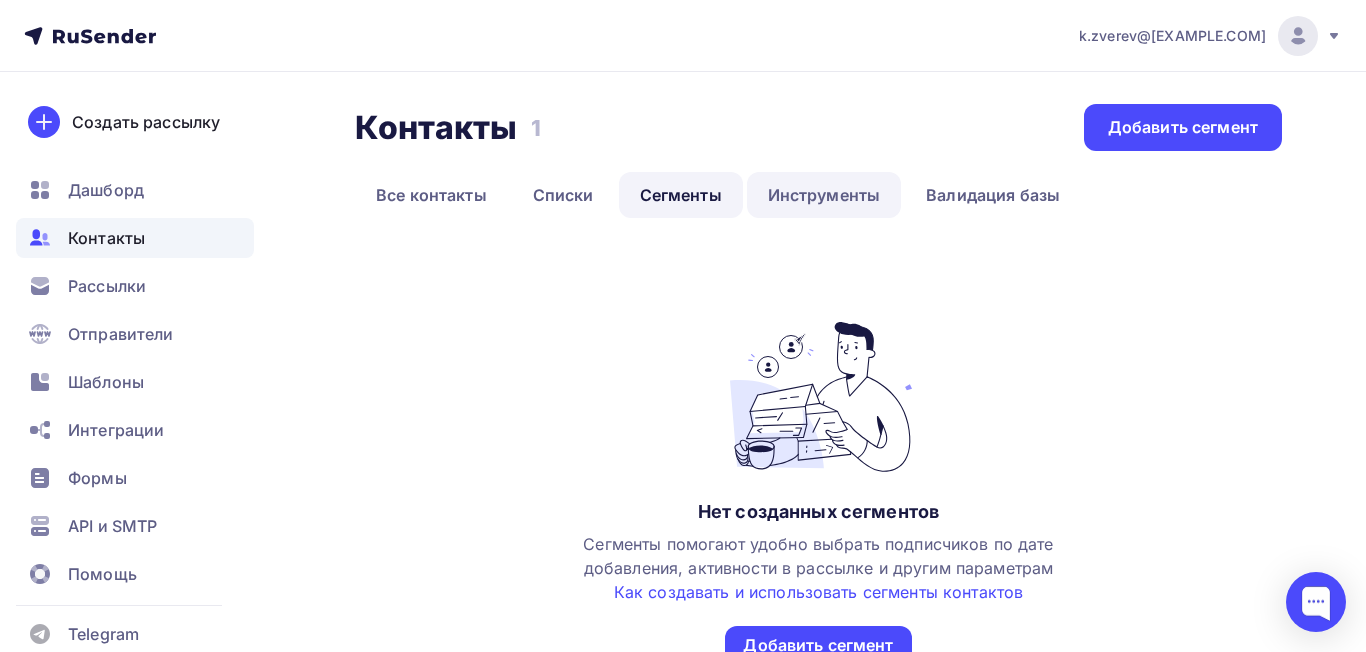click on "Инструменты" at bounding box center [824, 195] 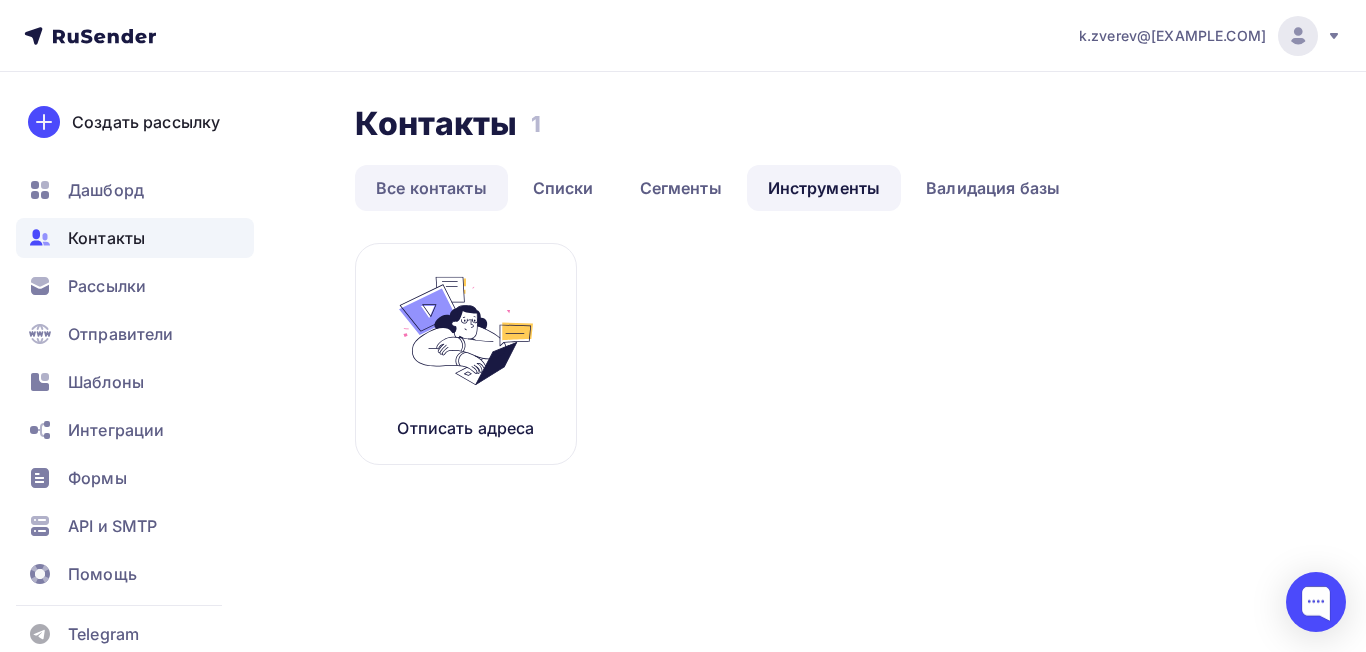 click on "Все контакты" at bounding box center [431, 188] 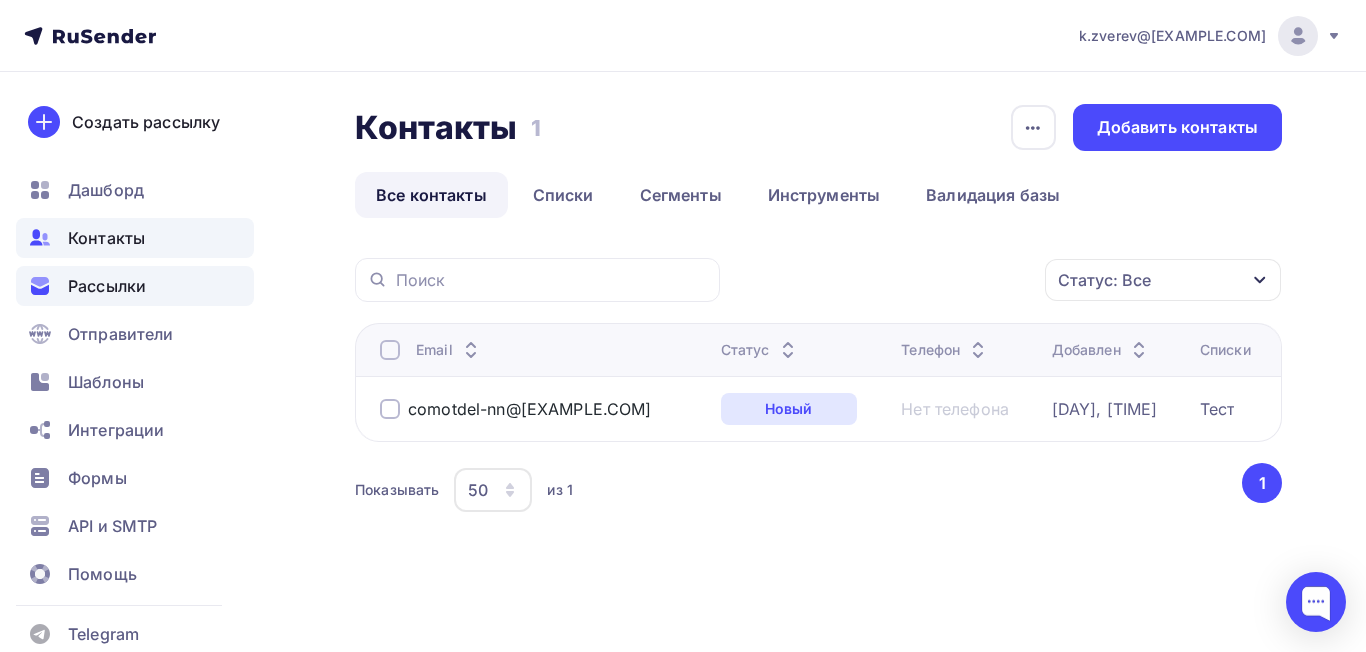 click on "Рассылки" at bounding box center [107, 286] 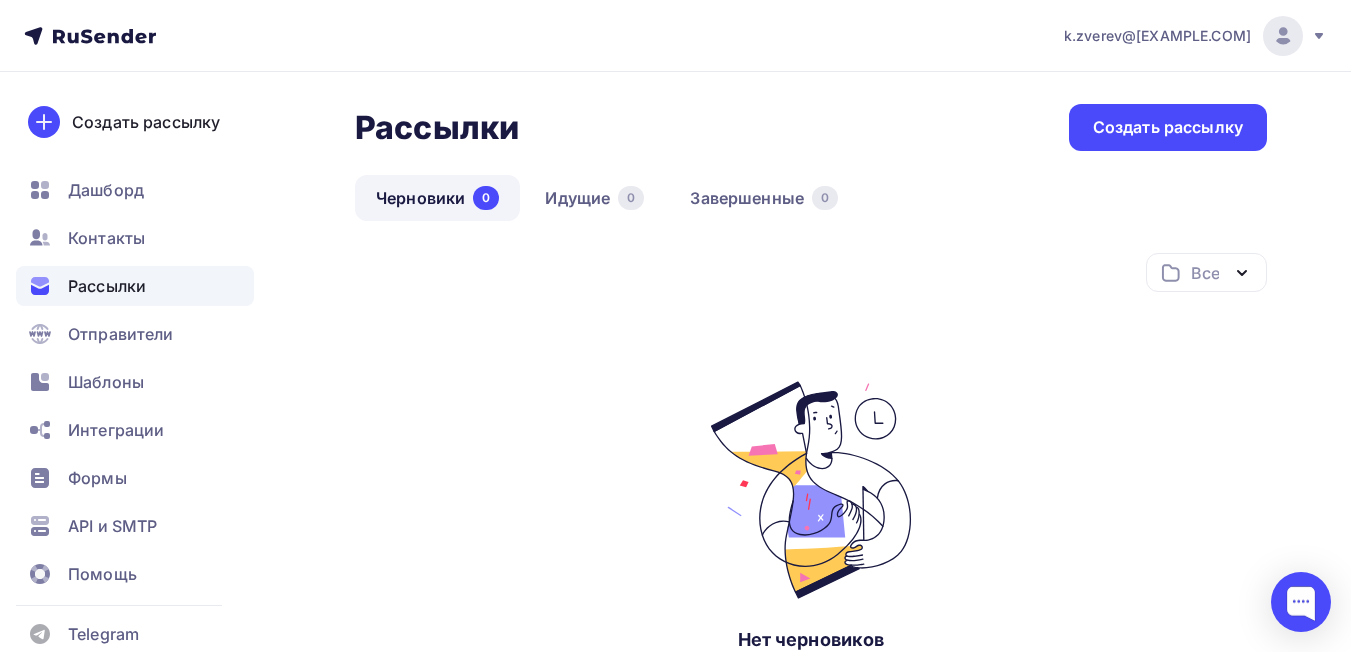 click on "Черновики
0" at bounding box center (437, 198) 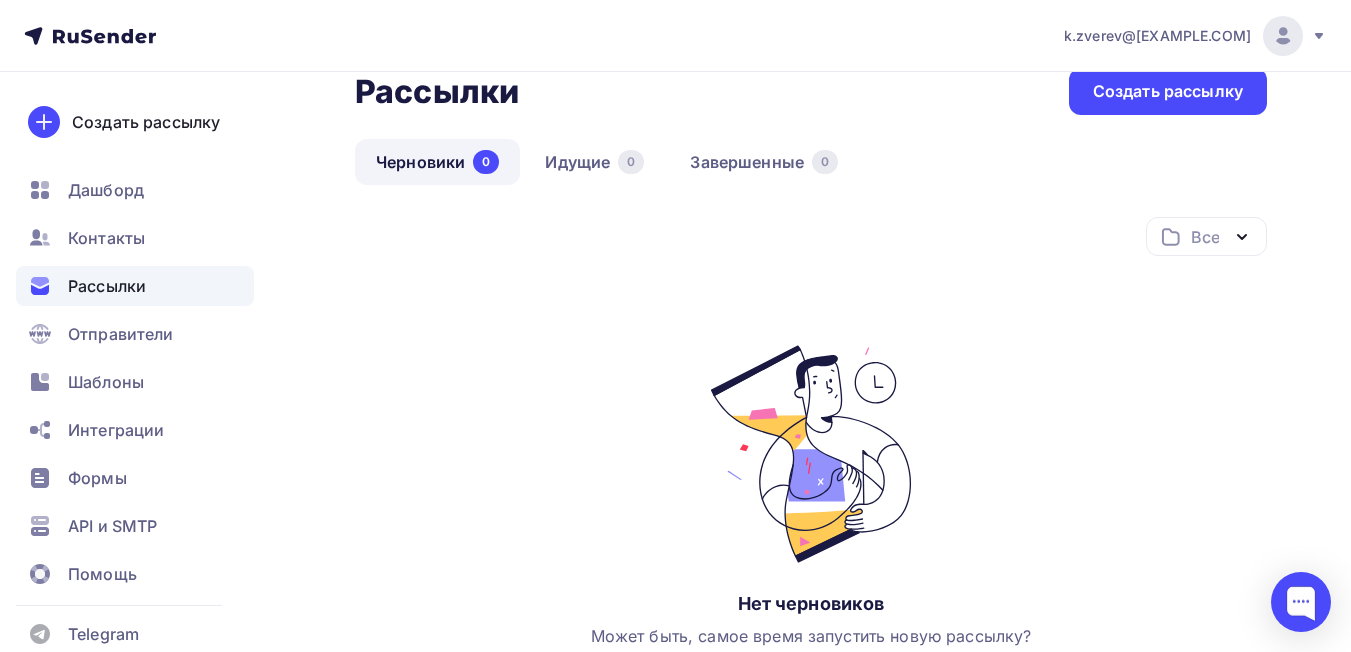 scroll, scrollTop: 0, scrollLeft: 0, axis: both 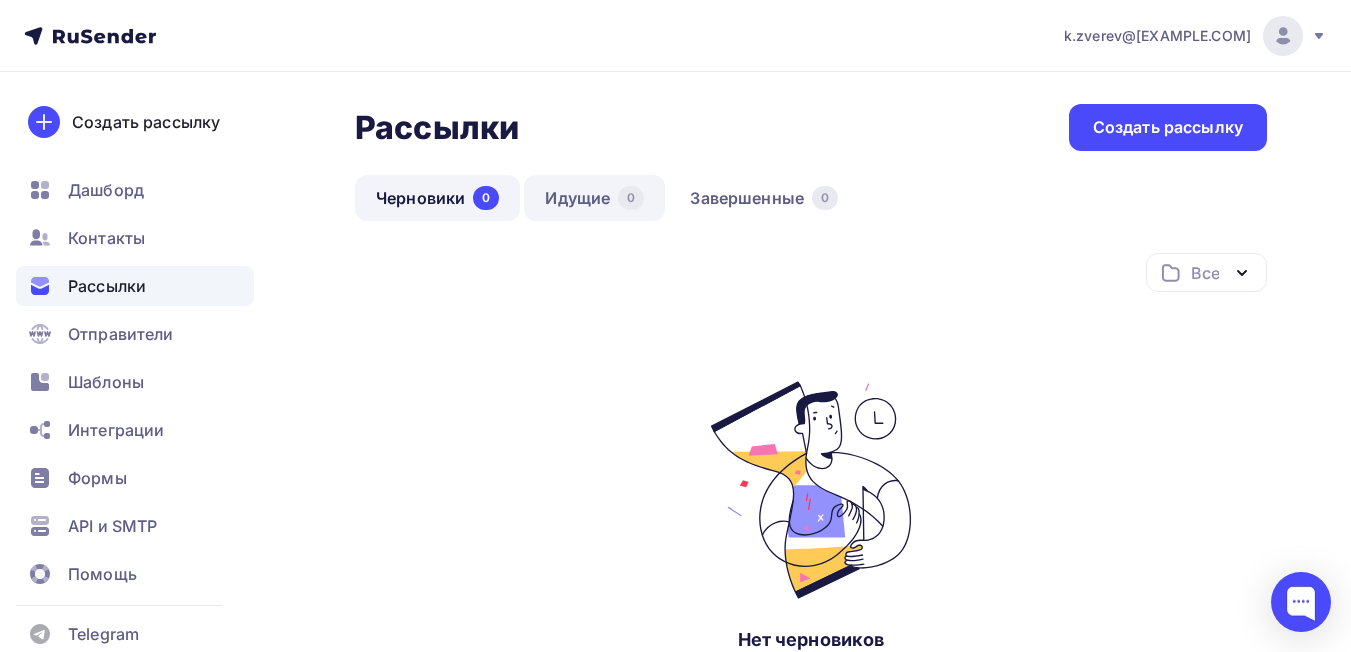 click on "Идущие
0" at bounding box center (594, 198) 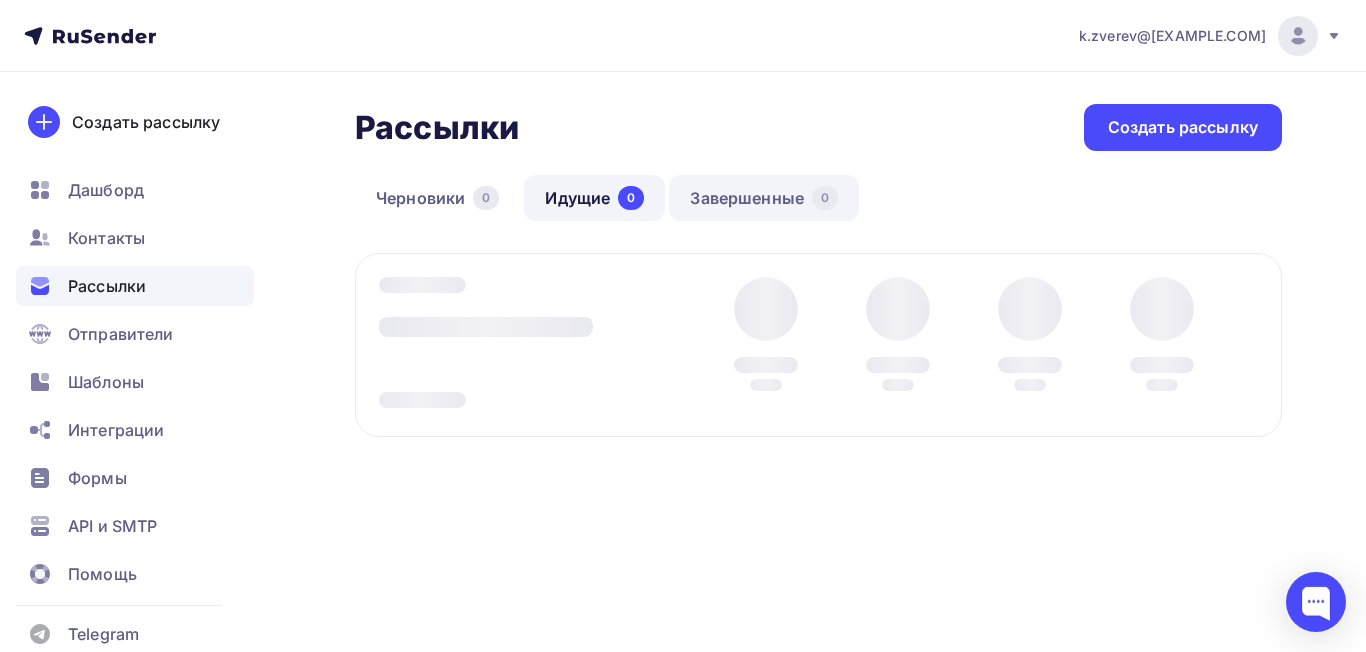 click on "Завершенные
0" at bounding box center (764, 198) 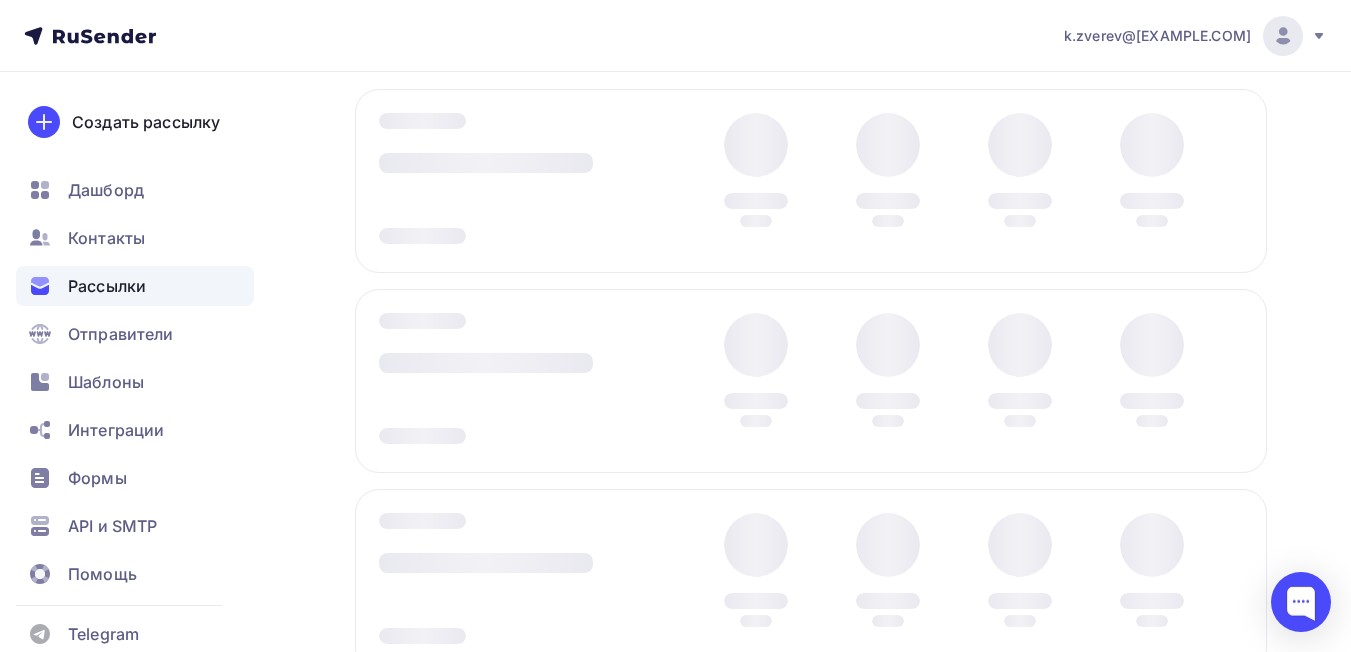 scroll, scrollTop: 0, scrollLeft: 0, axis: both 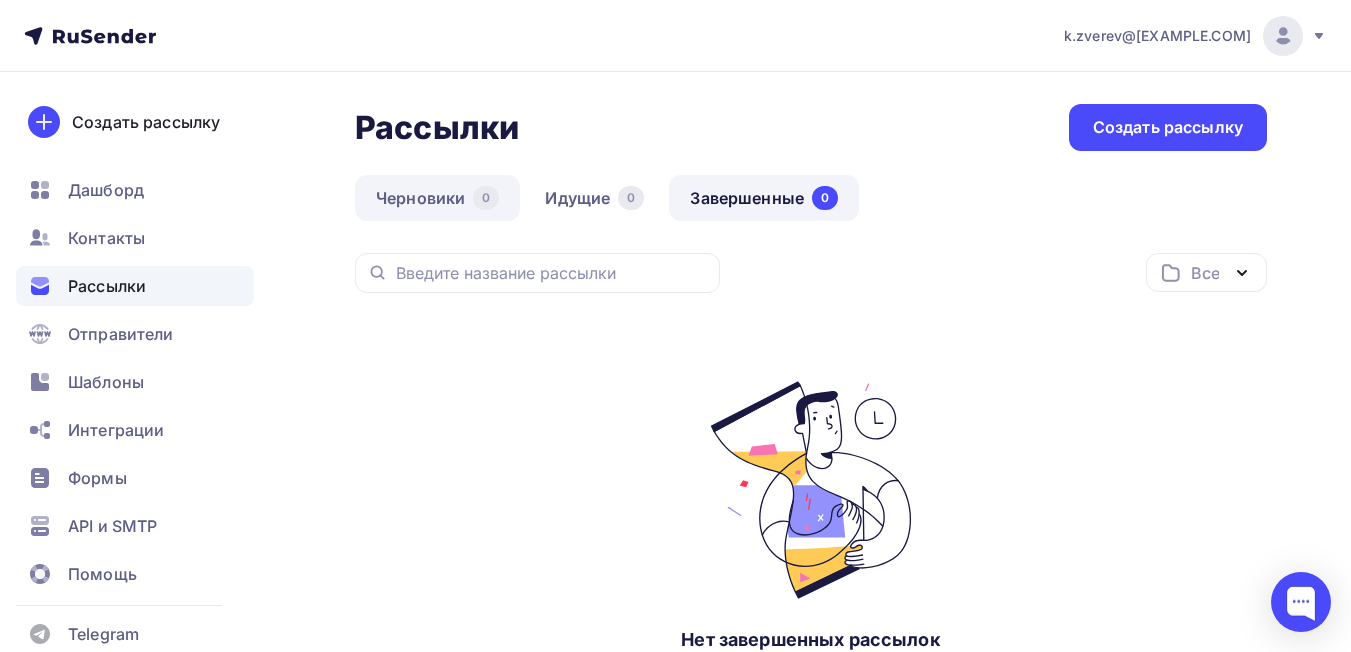 click on "Черновики
0" at bounding box center [437, 198] 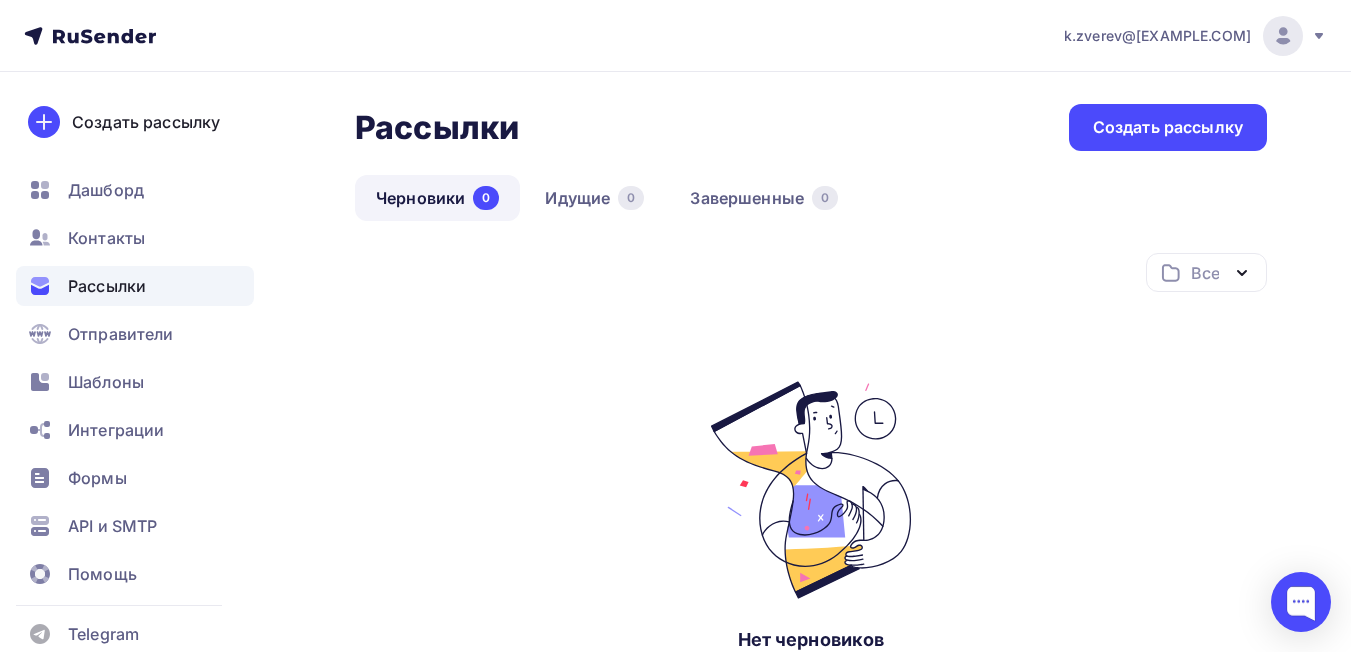 click on "Все" at bounding box center (1205, 273) 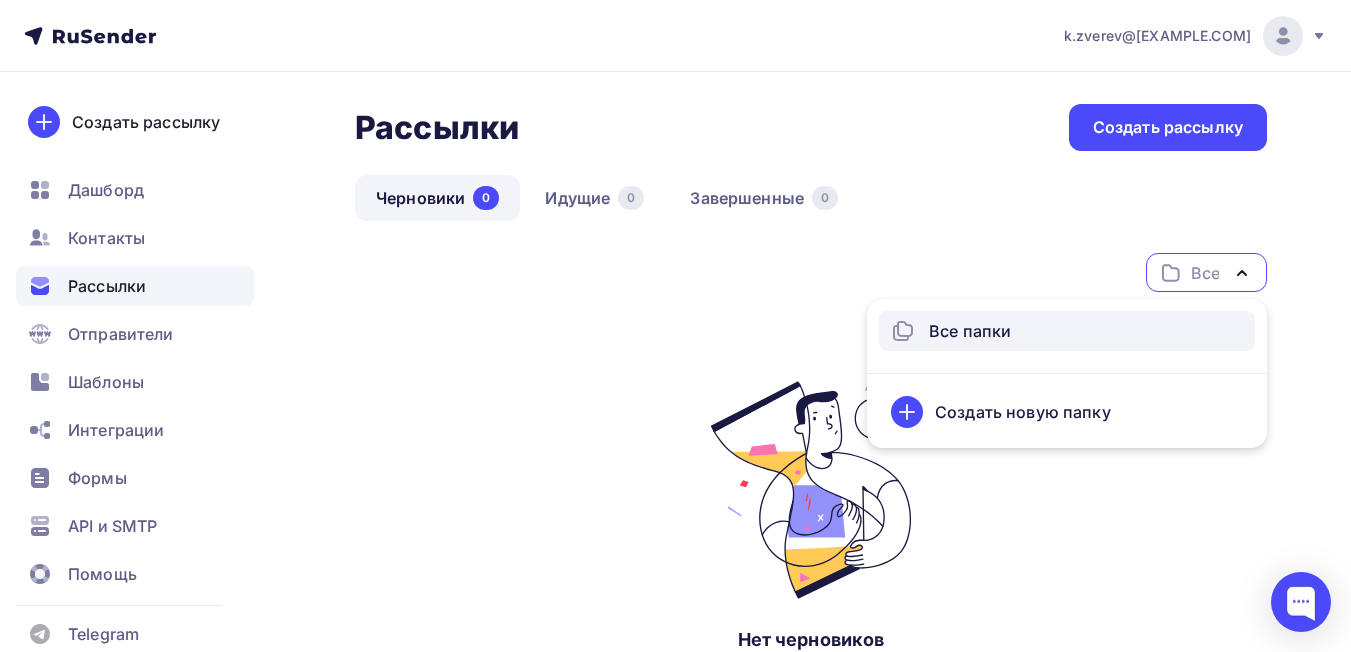 click on "Все папки" at bounding box center [970, 331] 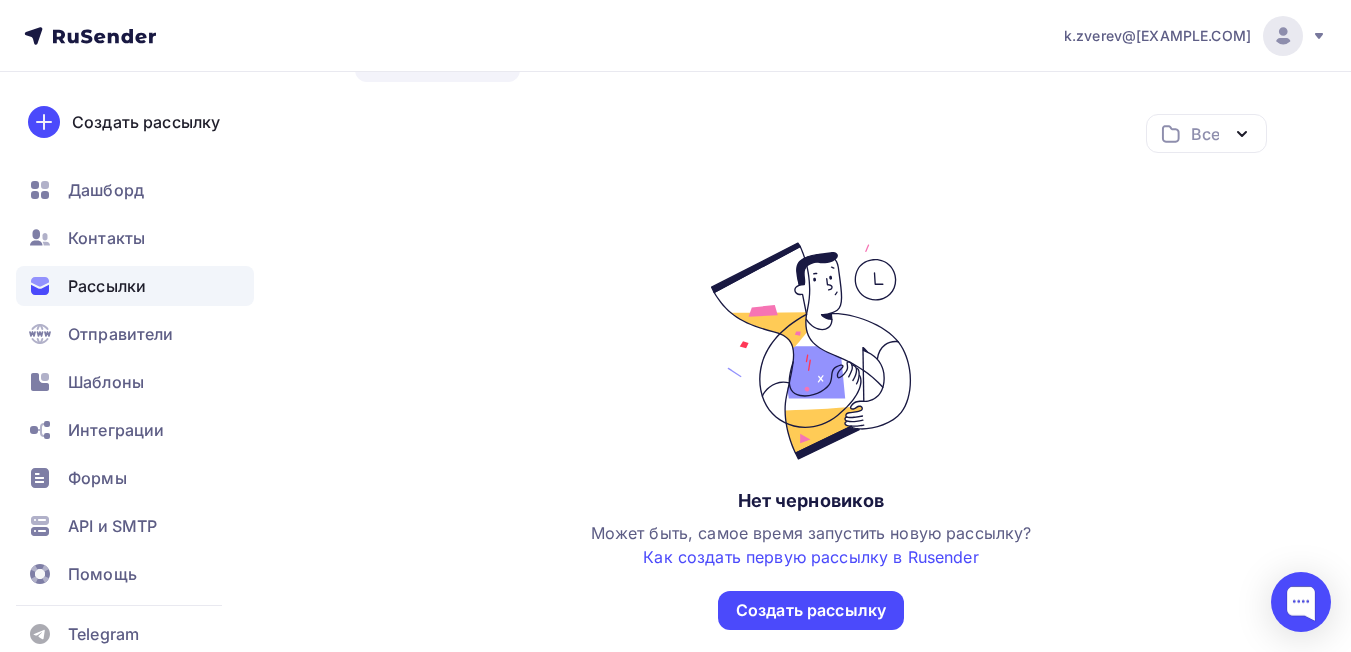 scroll, scrollTop: 246, scrollLeft: 0, axis: vertical 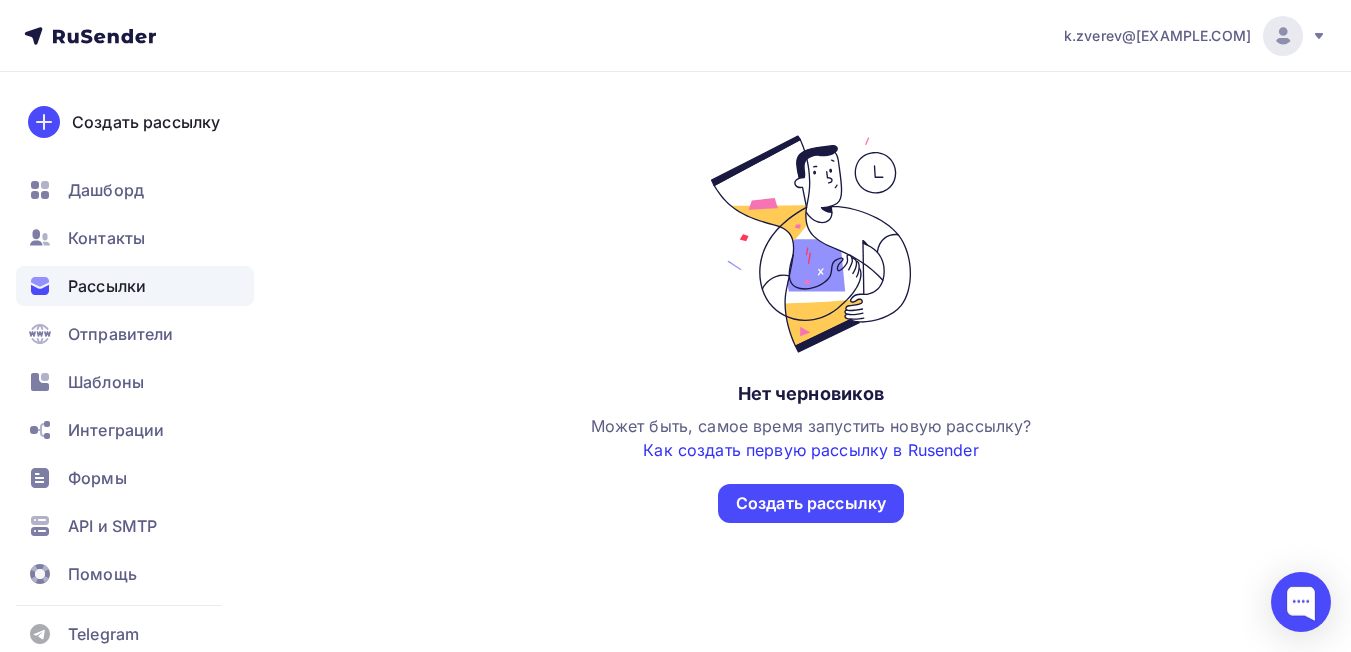 click on "Как создать первую рассылку в Rusender" at bounding box center [810, 450] 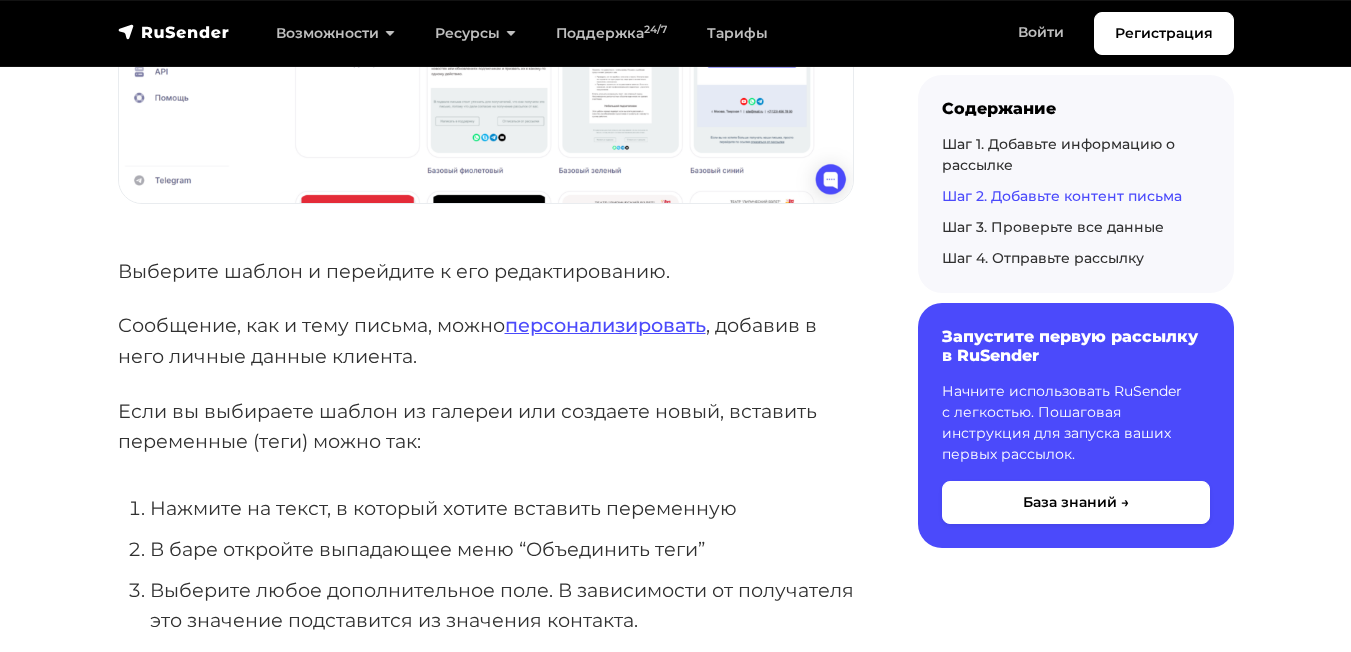 scroll, scrollTop: 5100, scrollLeft: 0, axis: vertical 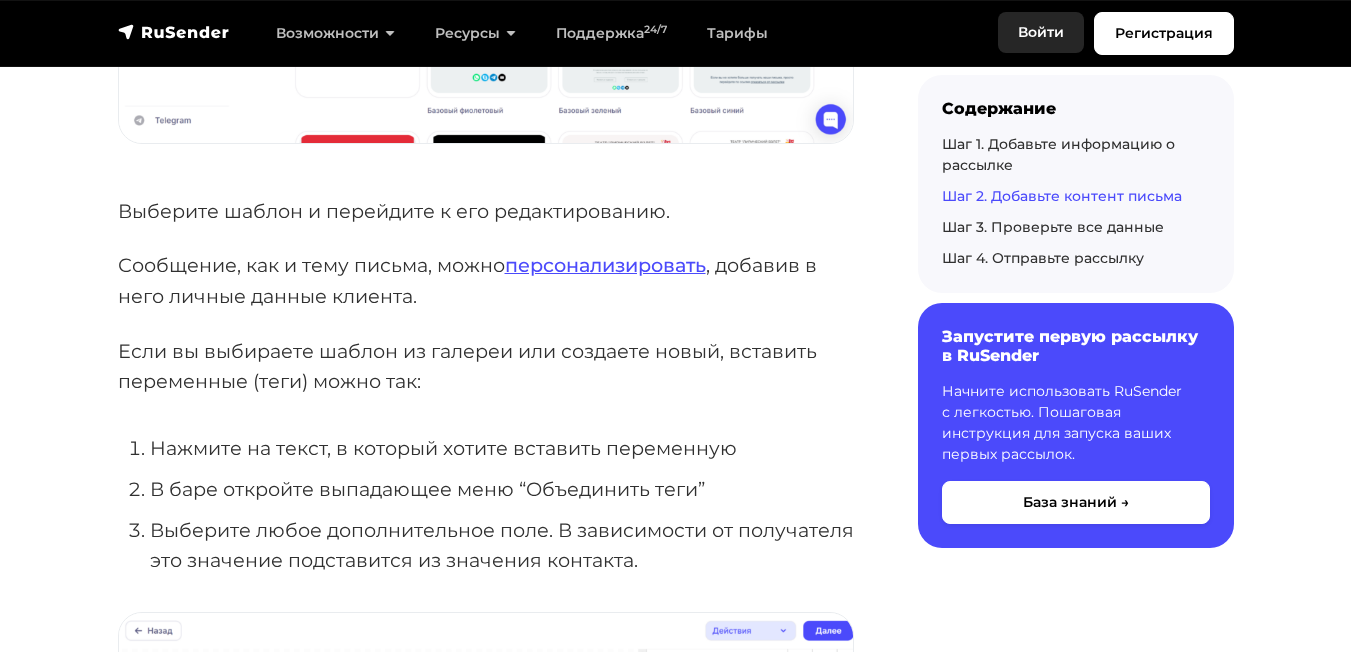 click on "Войти" at bounding box center [1041, 32] 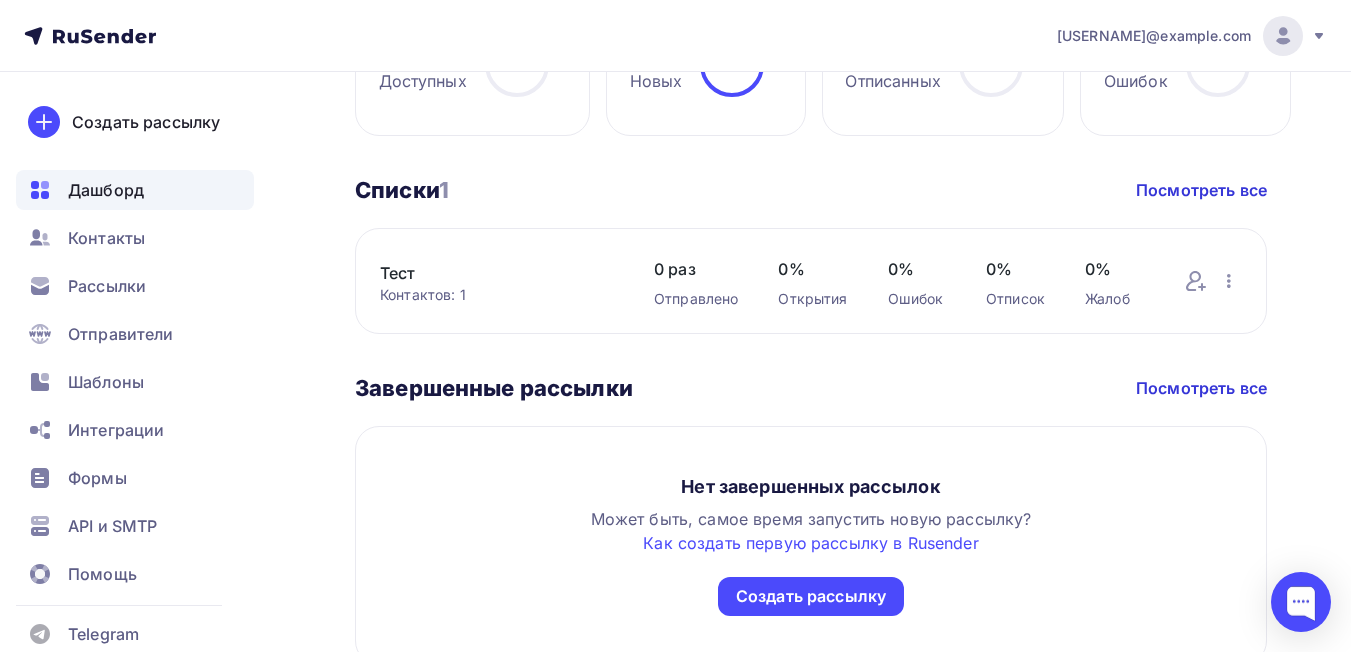 scroll, scrollTop: 588, scrollLeft: 0, axis: vertical 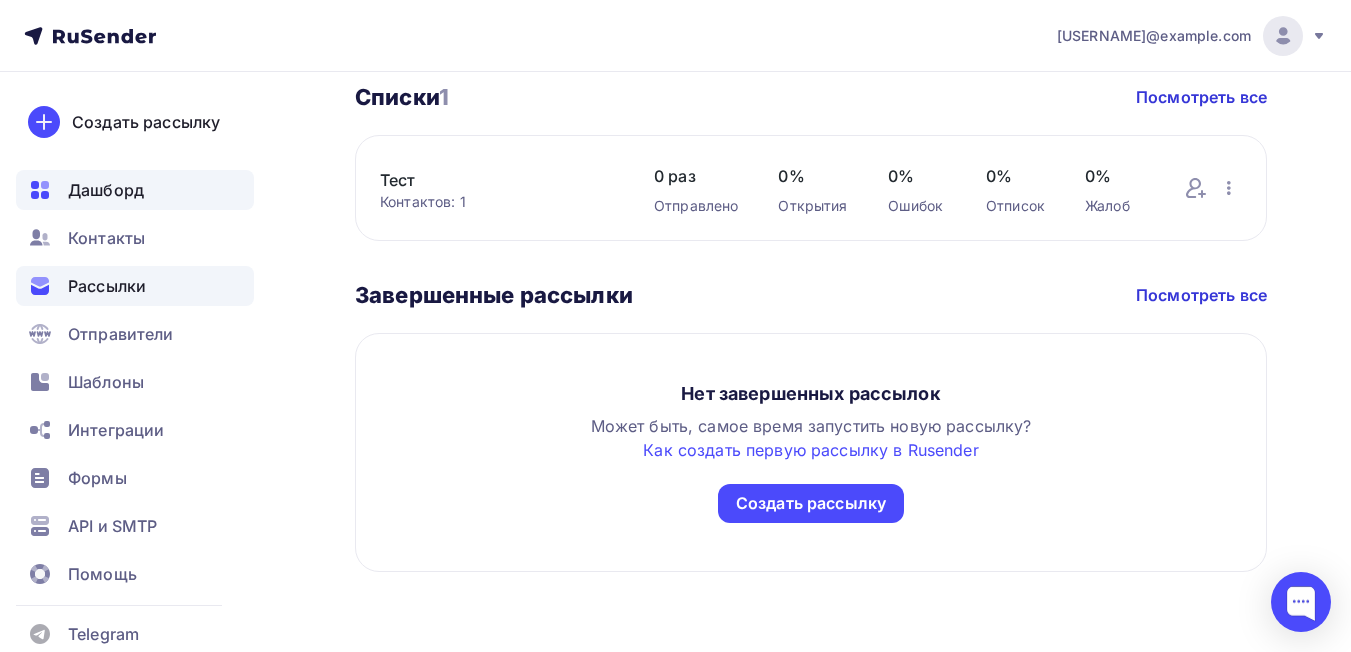 click on "Рассылки" at bounding box center (107, 286) 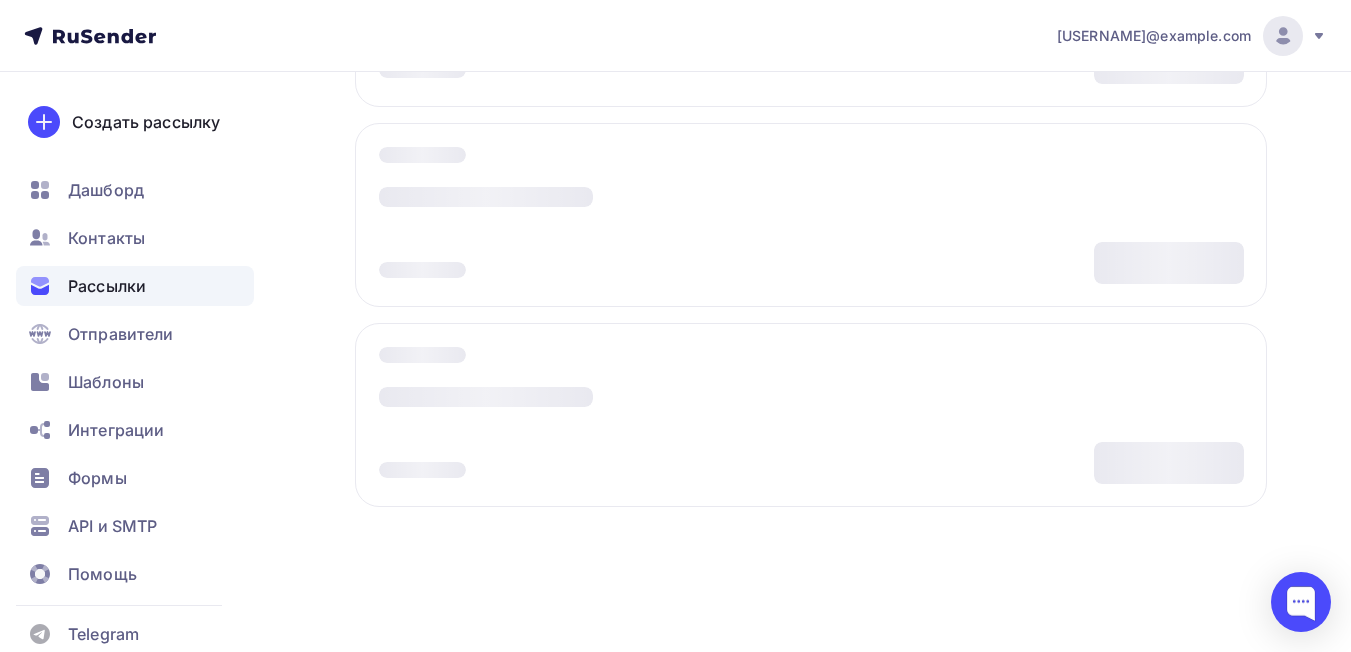 scroll, scrollTop: 0, scrollLeft: 0, axis: both 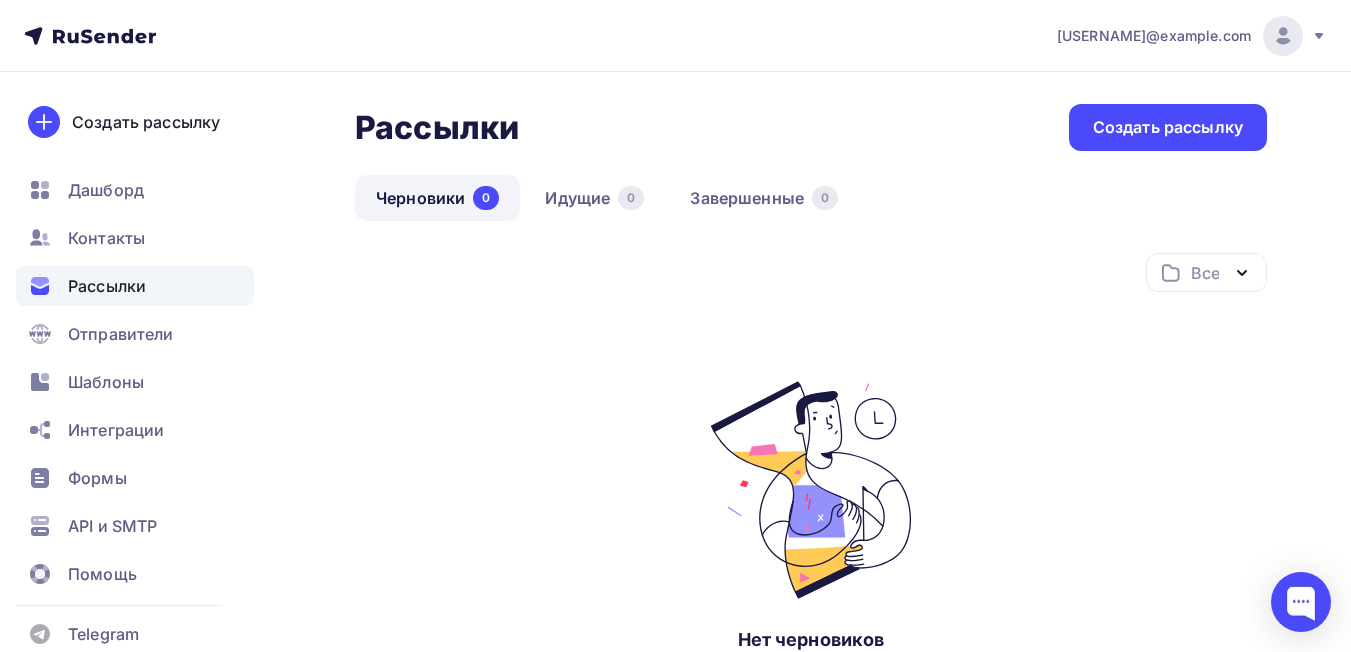 click on "Черновики
0" at bounding box center (437, 198) 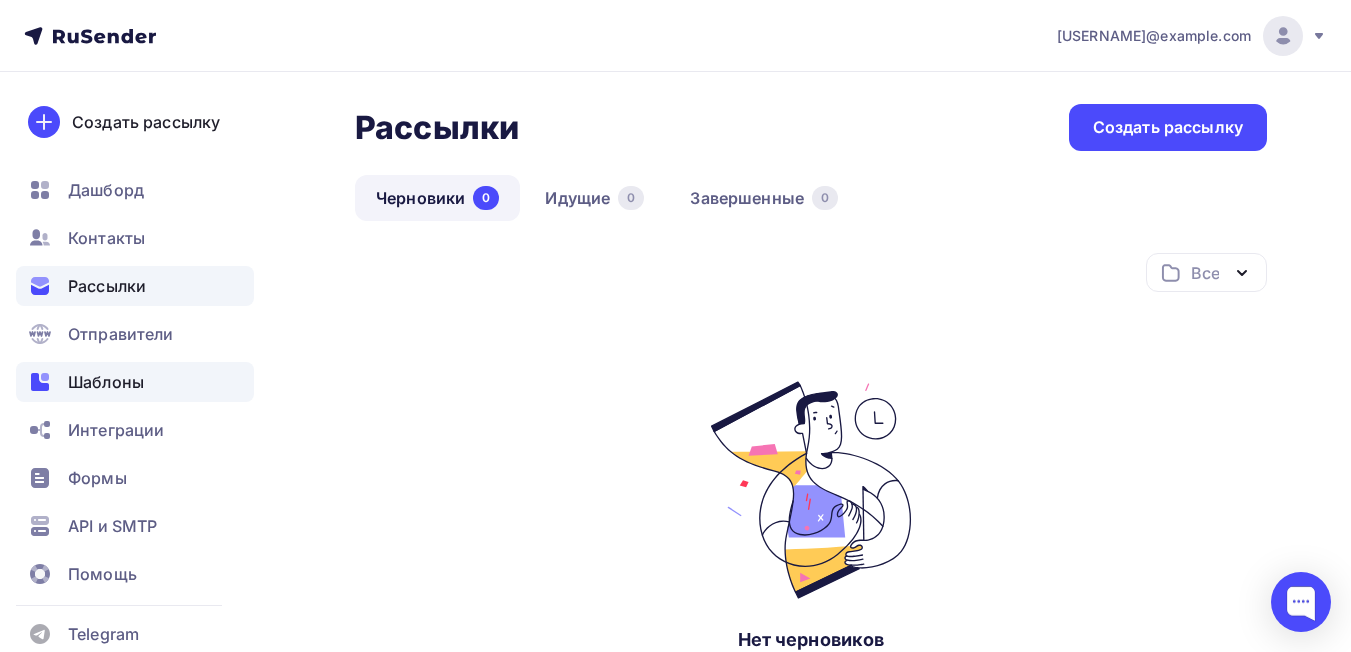 click on "Шаблоны" at bounding box center [106, 382] 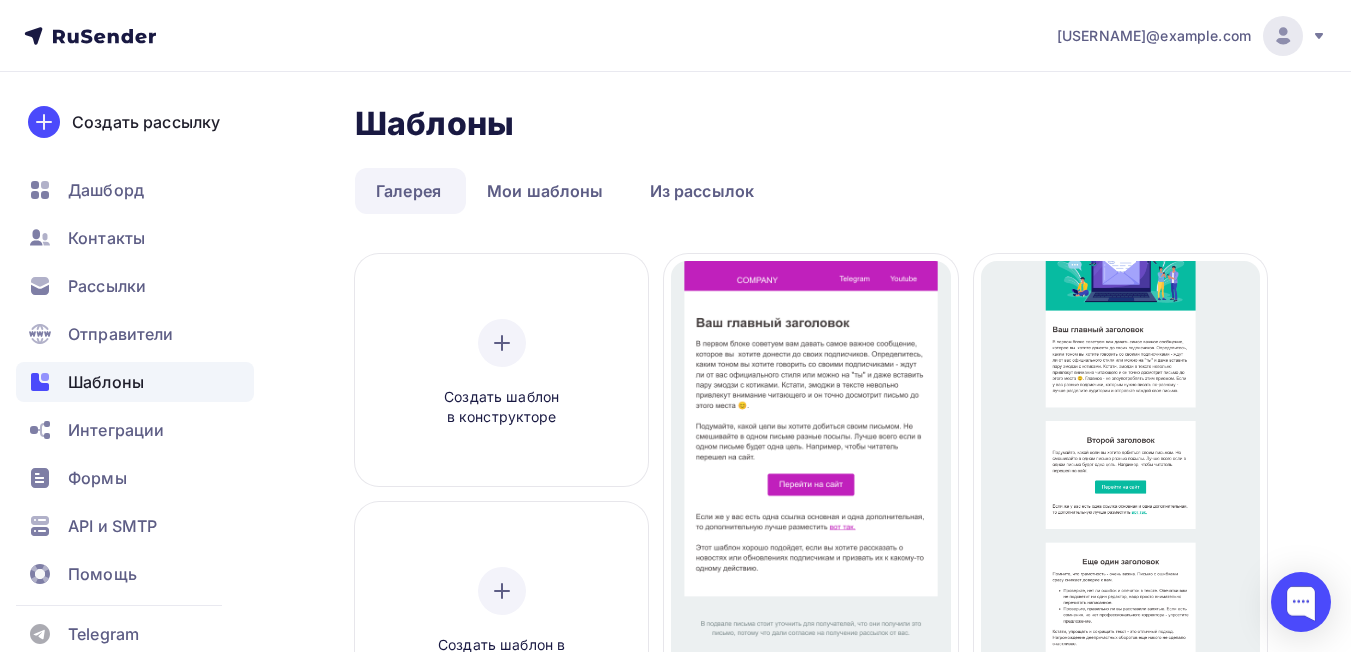 click 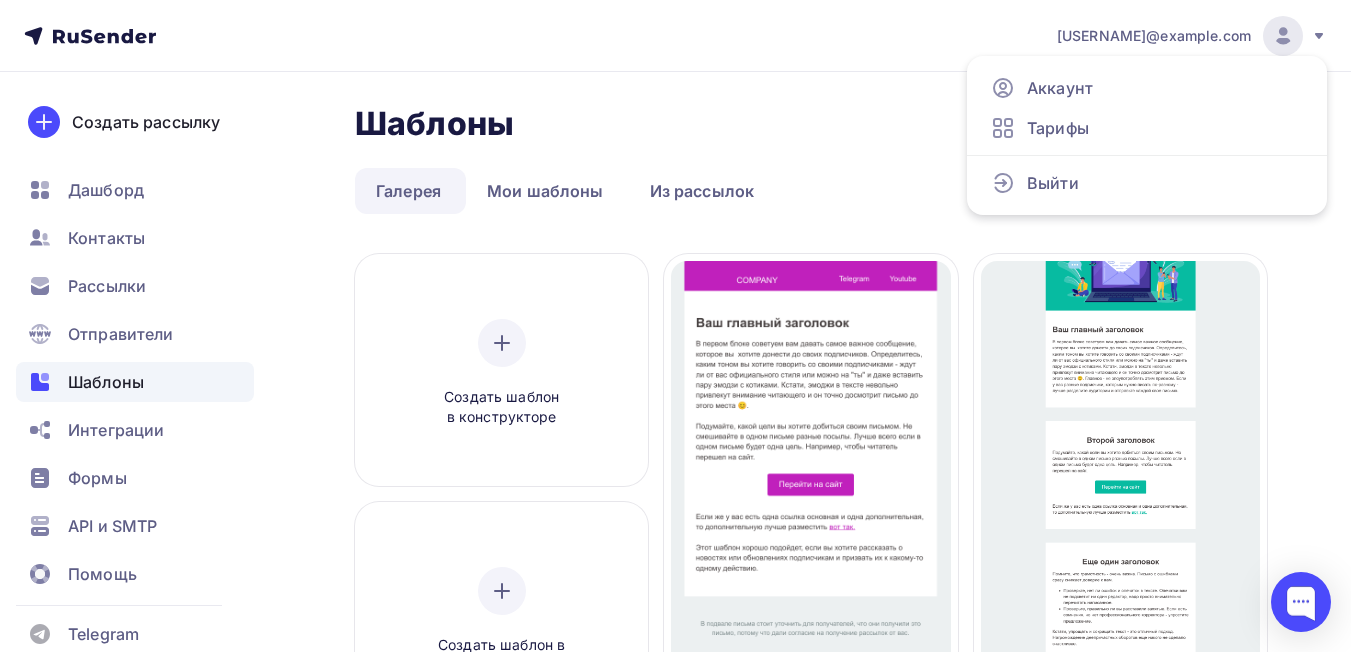 click on "Шаблоны   Шаблоны   Галерея
Мои шаблоны
Из рассылок
Создать шаблон в конструкторе                     Создать шаблон в HTML редакторе             Создать рассылку                 Базовый фиолетовый   Создать рассылку                 Базовый зеленый   Создать рассылку                 Базовый синий   Создать рассылку                 Базовый красный   Создать рассылку                 Базовый черный   Создать рассылку                 Афиша театра   Создать рассылку                 Театральная премьера   Создать рассылку                 Промокод театр   Создать рассылку                 Информационное письмо" at bounding box center (675, 1355) 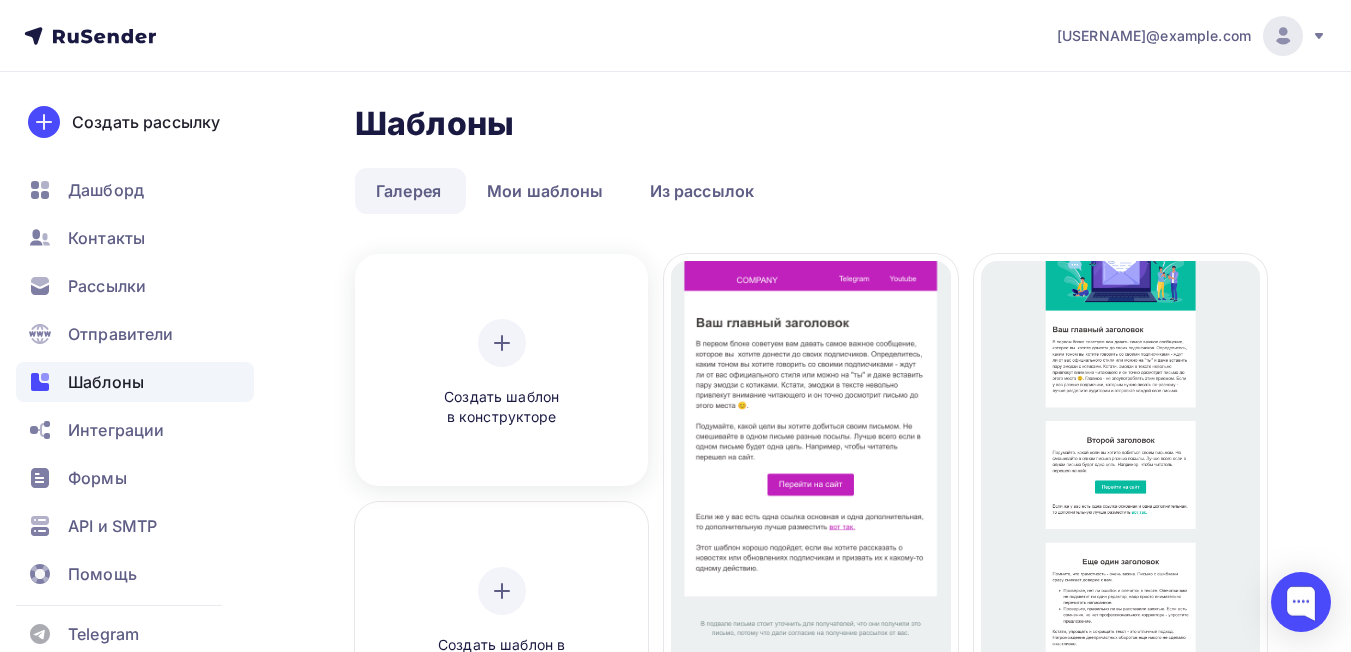 click at bounding box center (502, 343) 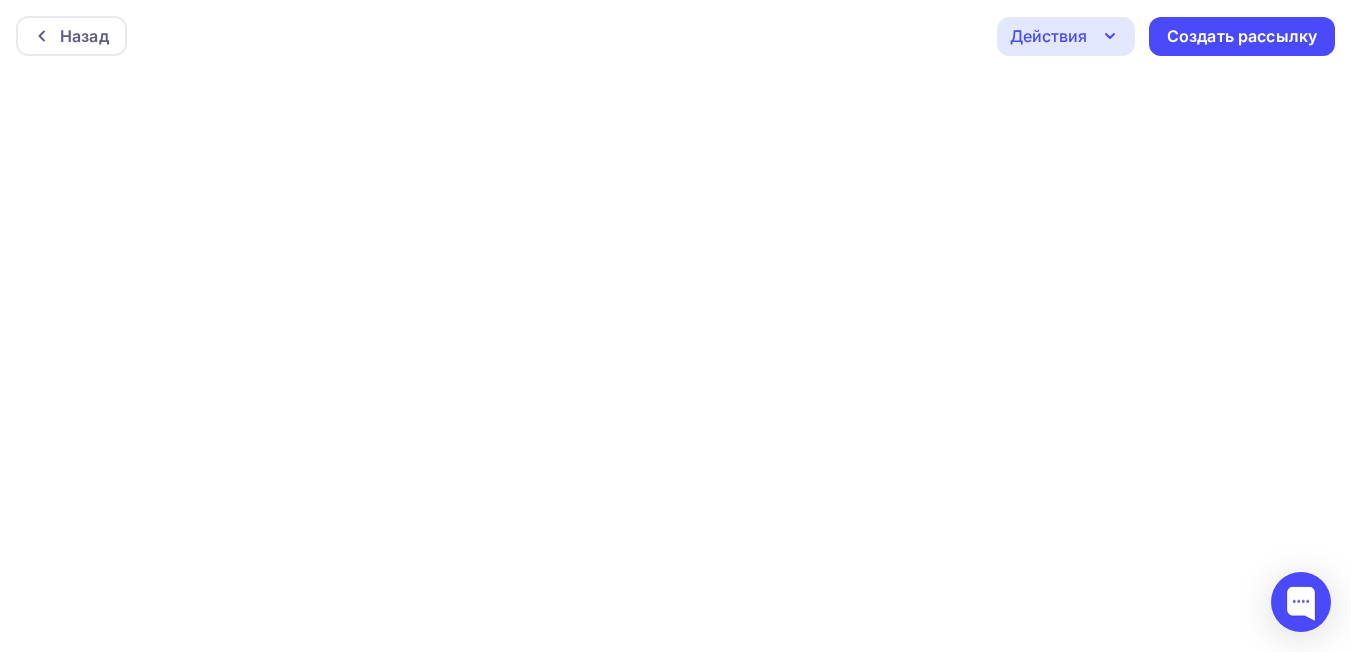 scroll, scrollTop: 5, scrollLeft: 0, axis: vertical 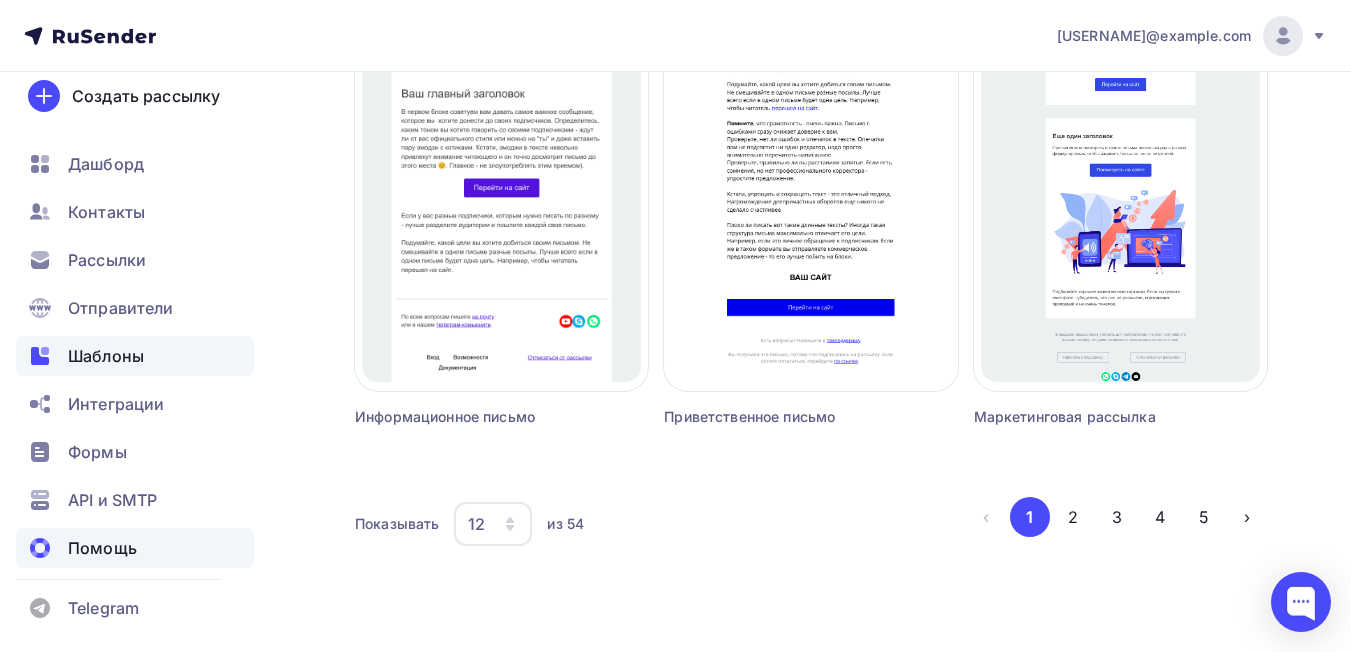 click on "Помощь" at bounding box center [102, 548] 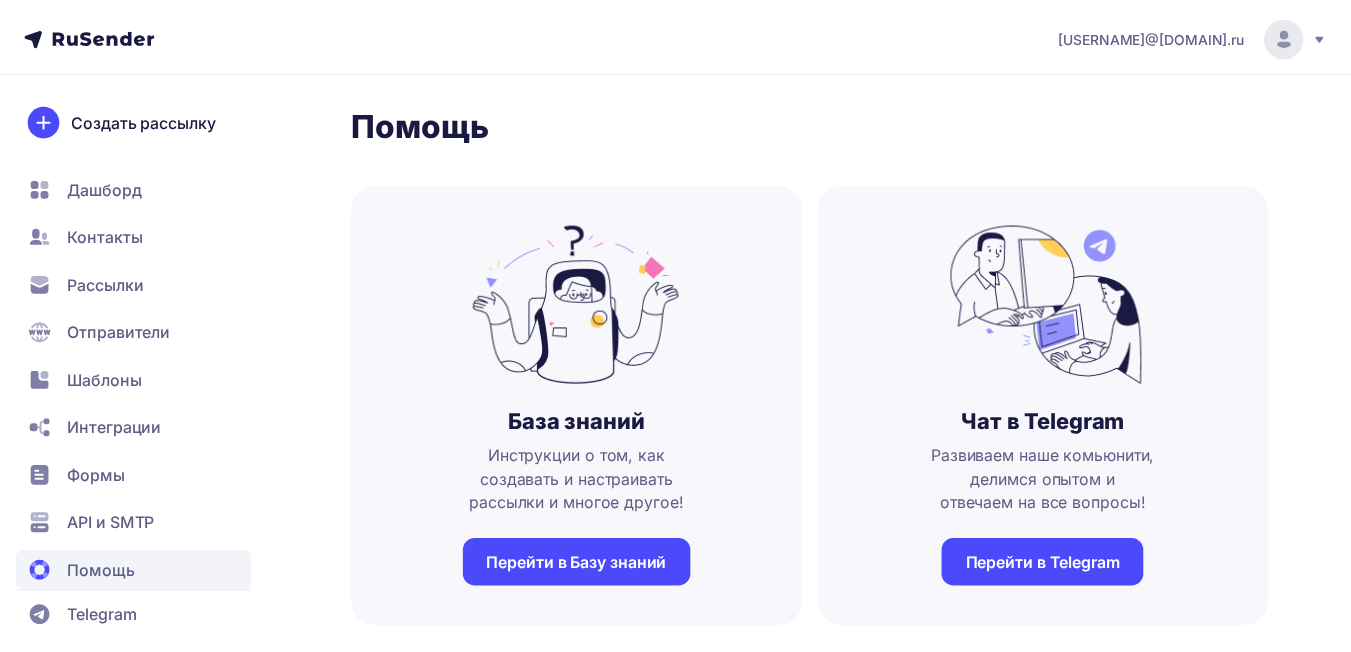 scroll, scrollTop: 0, scrollLeft: 0, axis: both 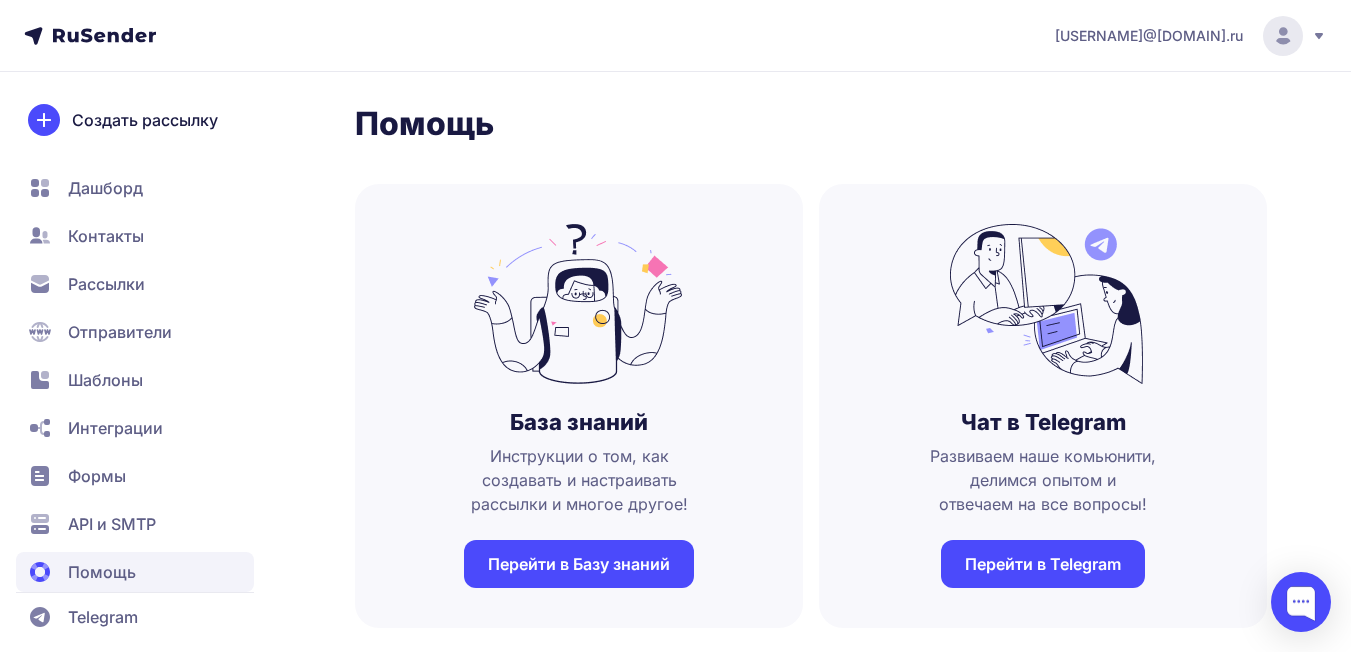 click on "Перейти в Telegram" at bounding box center [1043, 564] 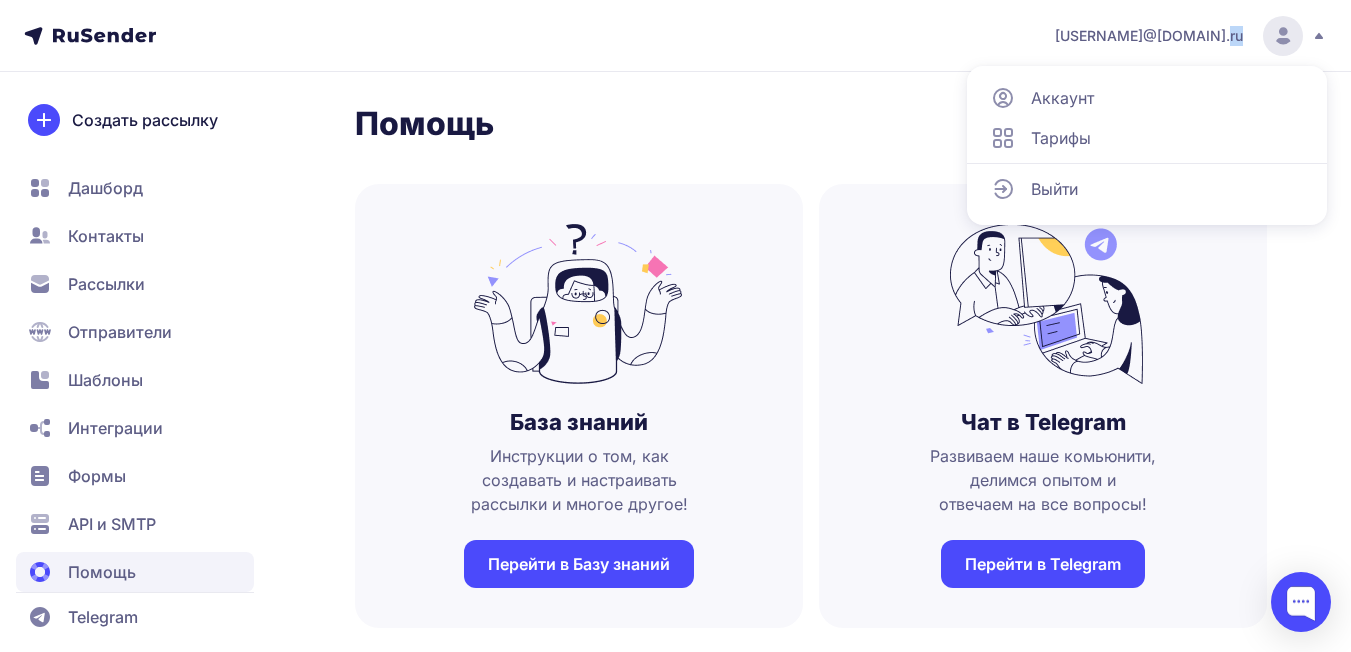 click on "Аккаунт" 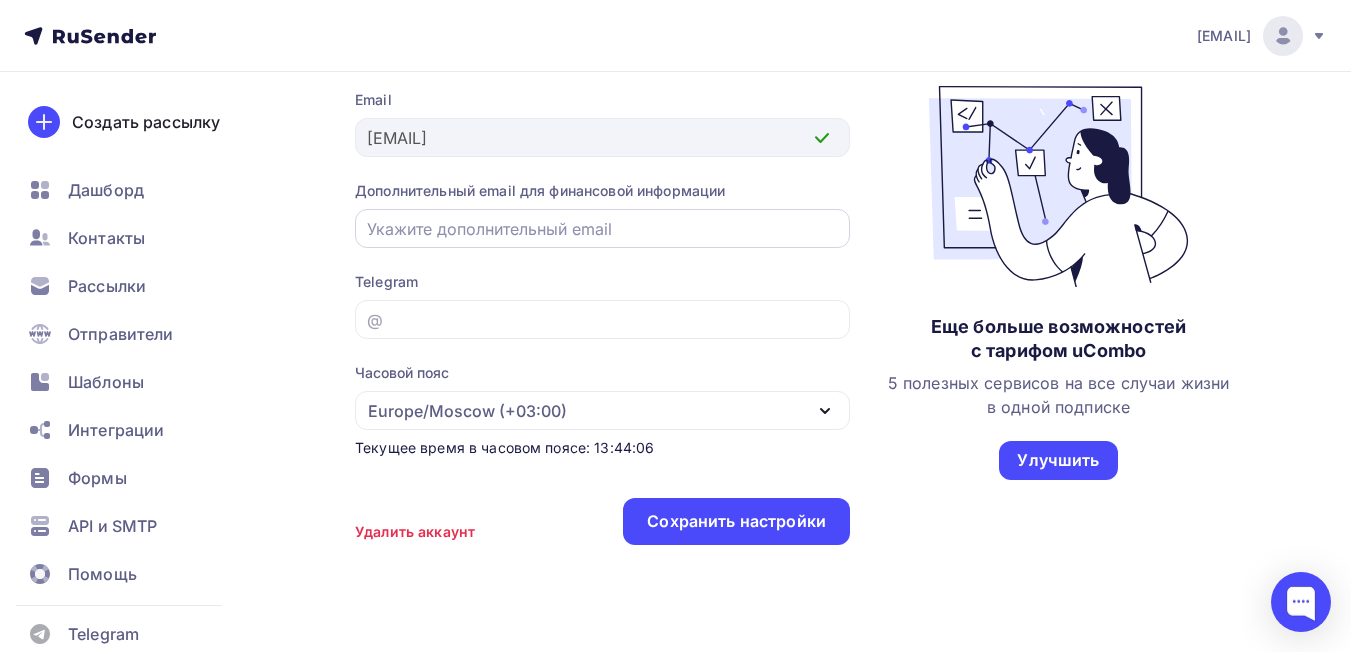 scroll, scrollTop: 300, scrollLeft: 0, axis: vertical 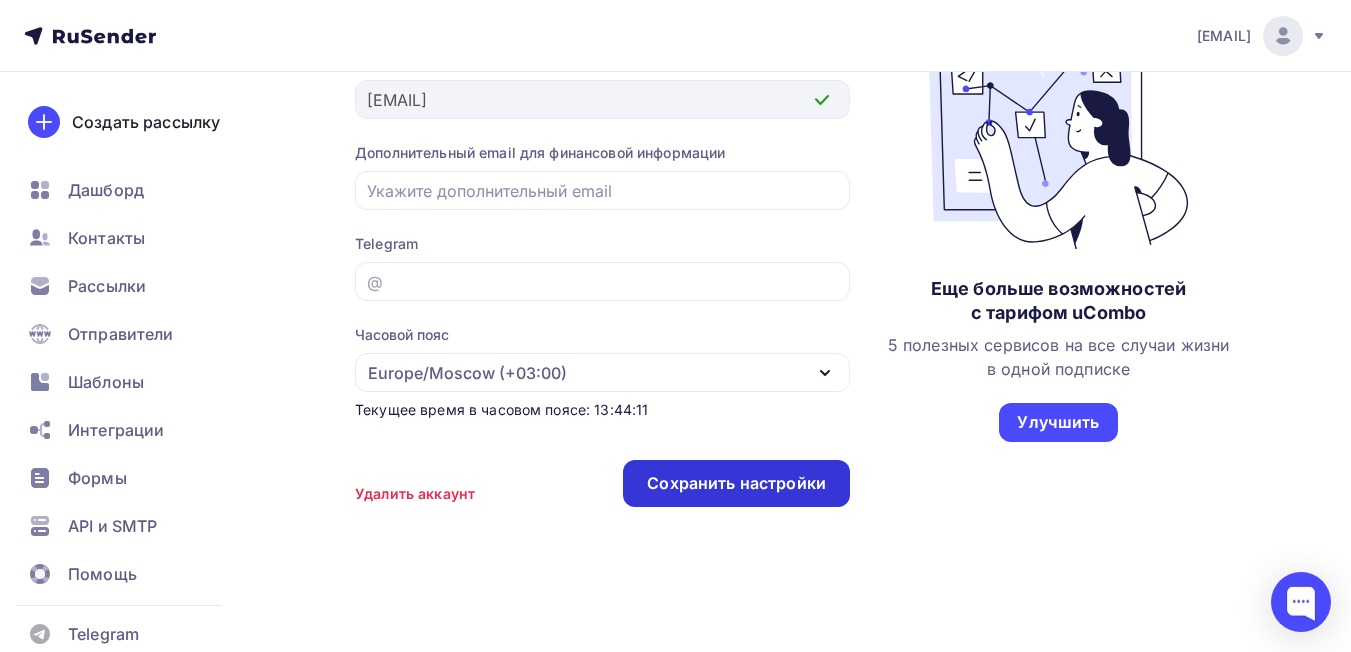 type on "[FIRST]" 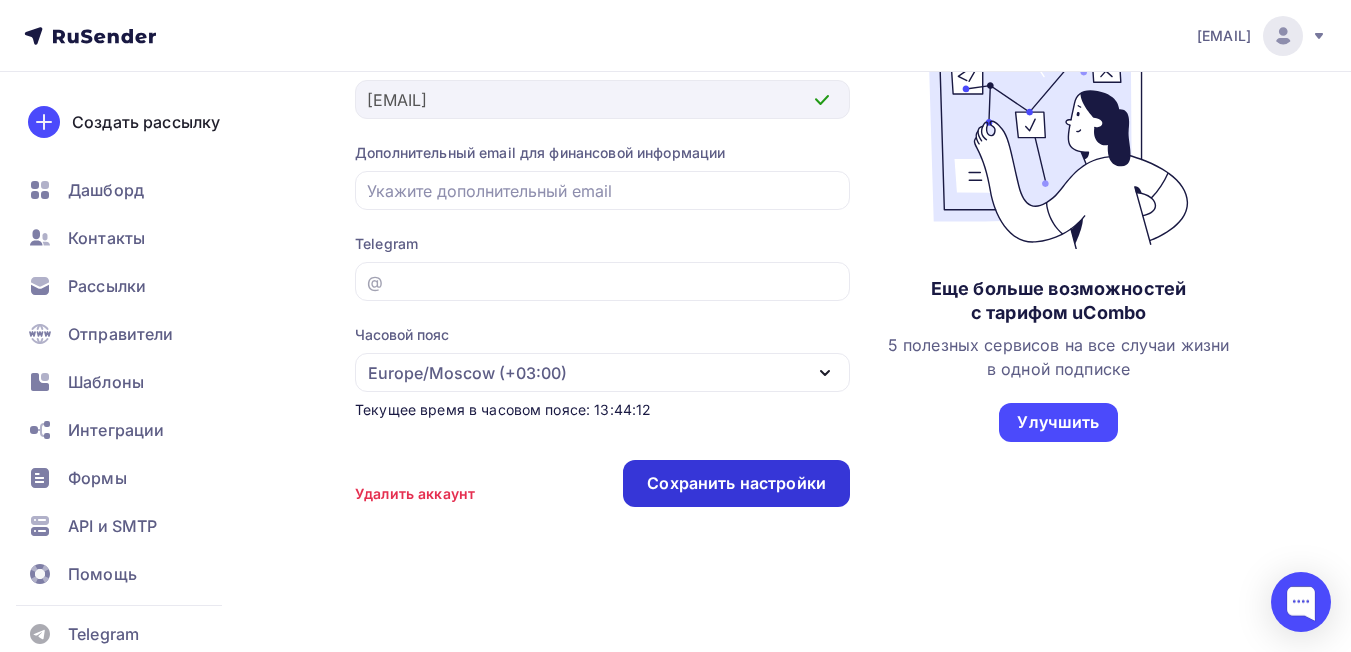 click on "Сохранить настройки" at bounding box center (736, 483) 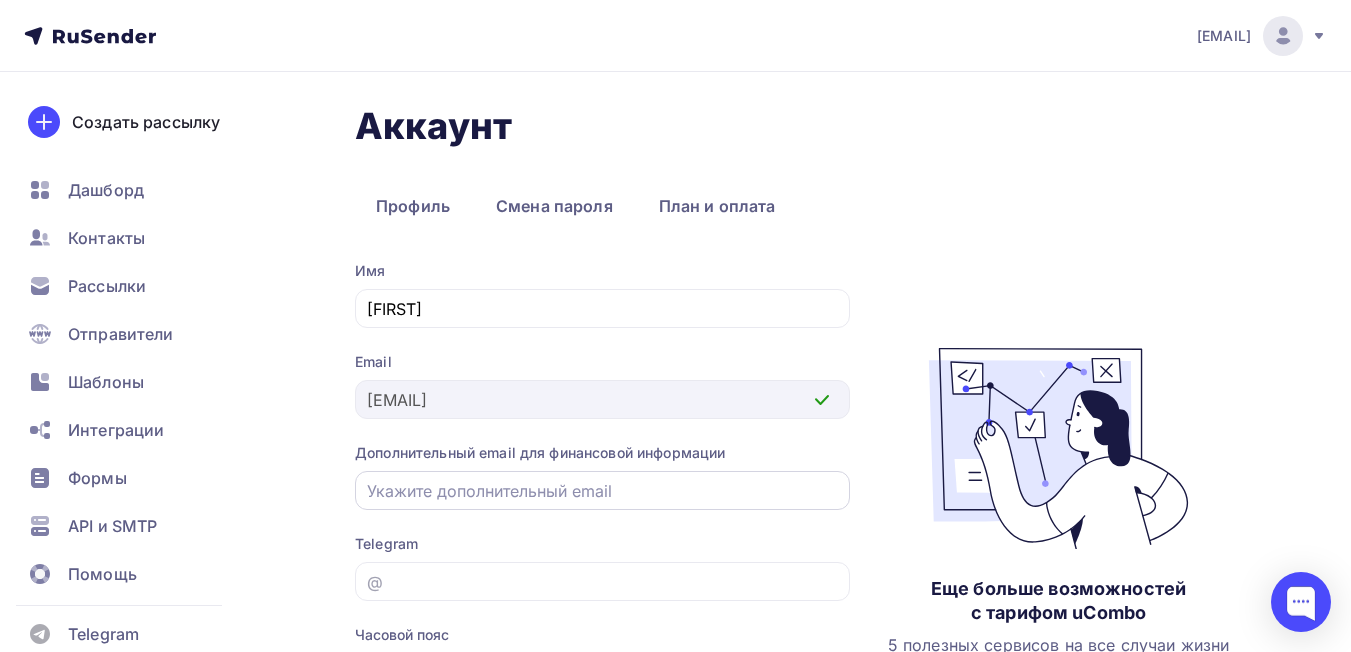 scroll, scrollTop: 312, scrollLeft: 0, axis: vertical 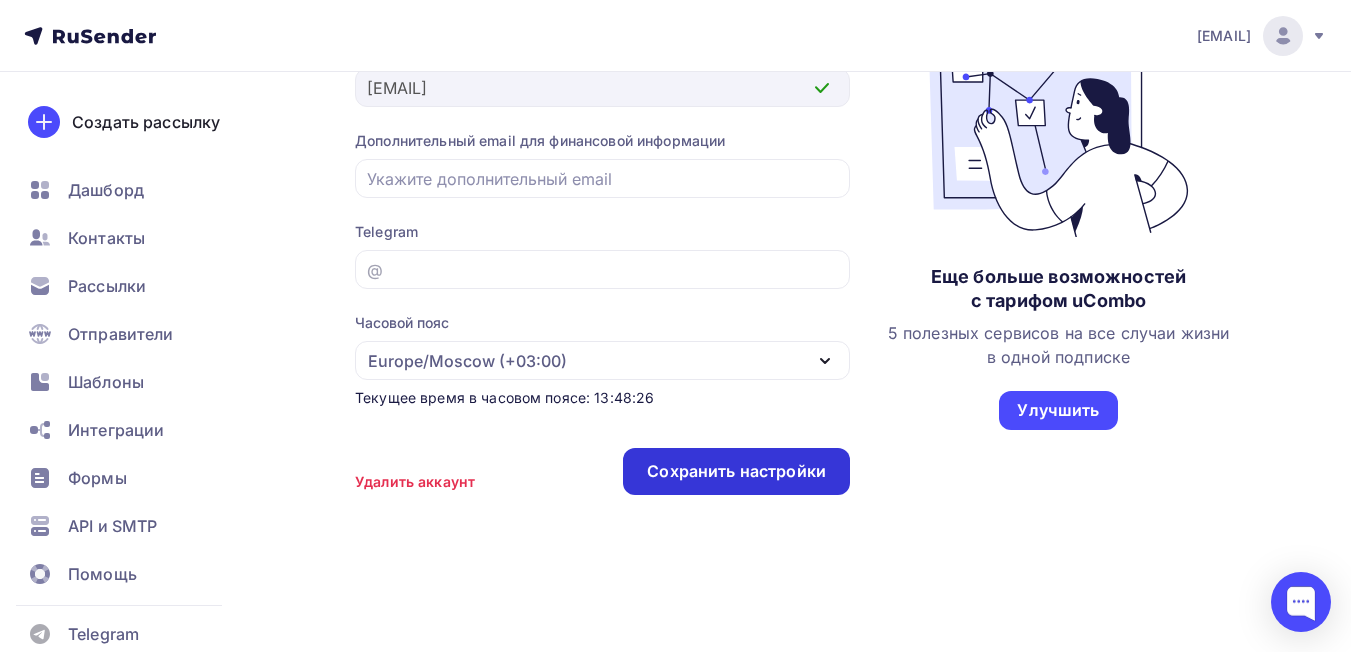 click on "Сохранить настройки" at bounding box center (736, 471) 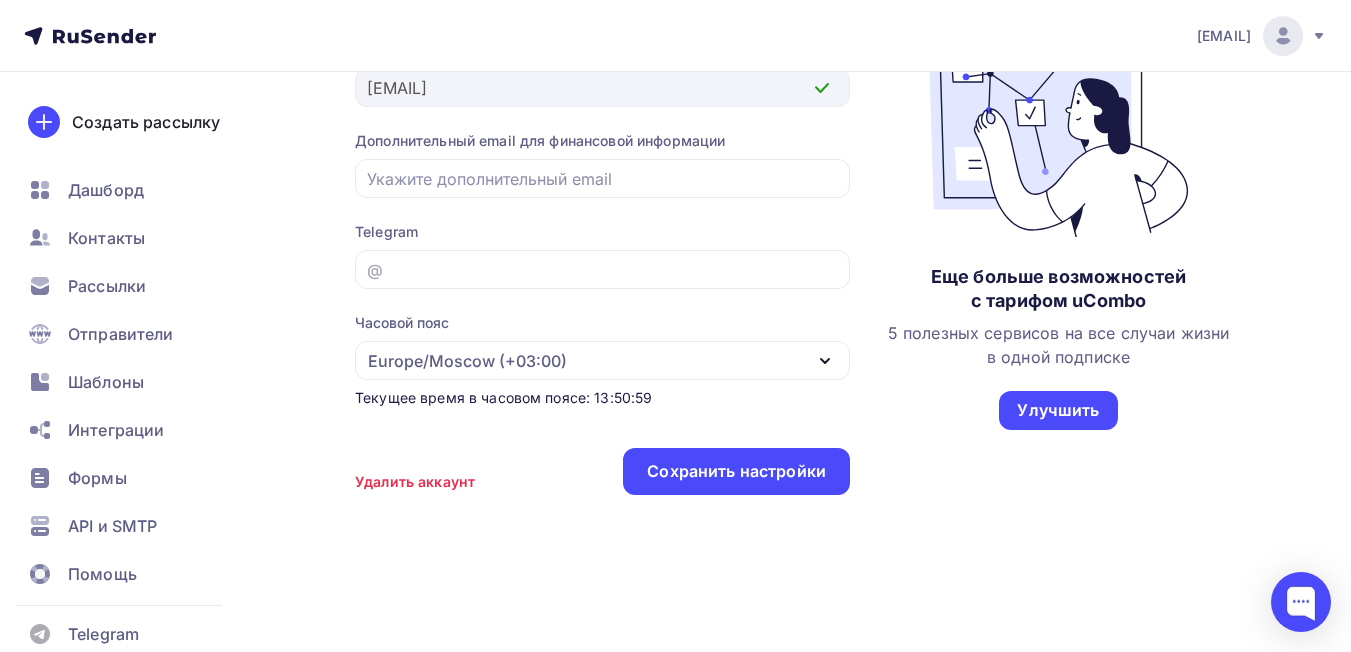 click on "Europe/Moscow (+03:00)" at bounding box center (602, 360) 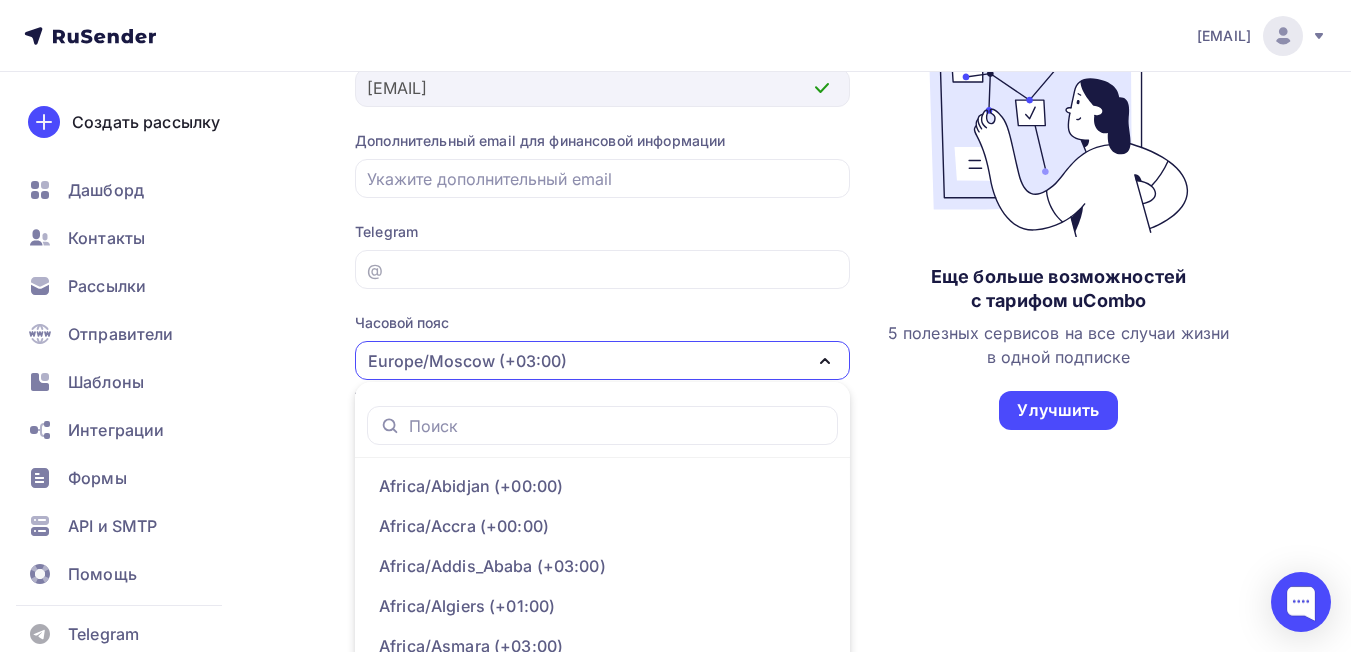 scroll, scrollTop: 442, scrollLeft: 0, axis: vertical 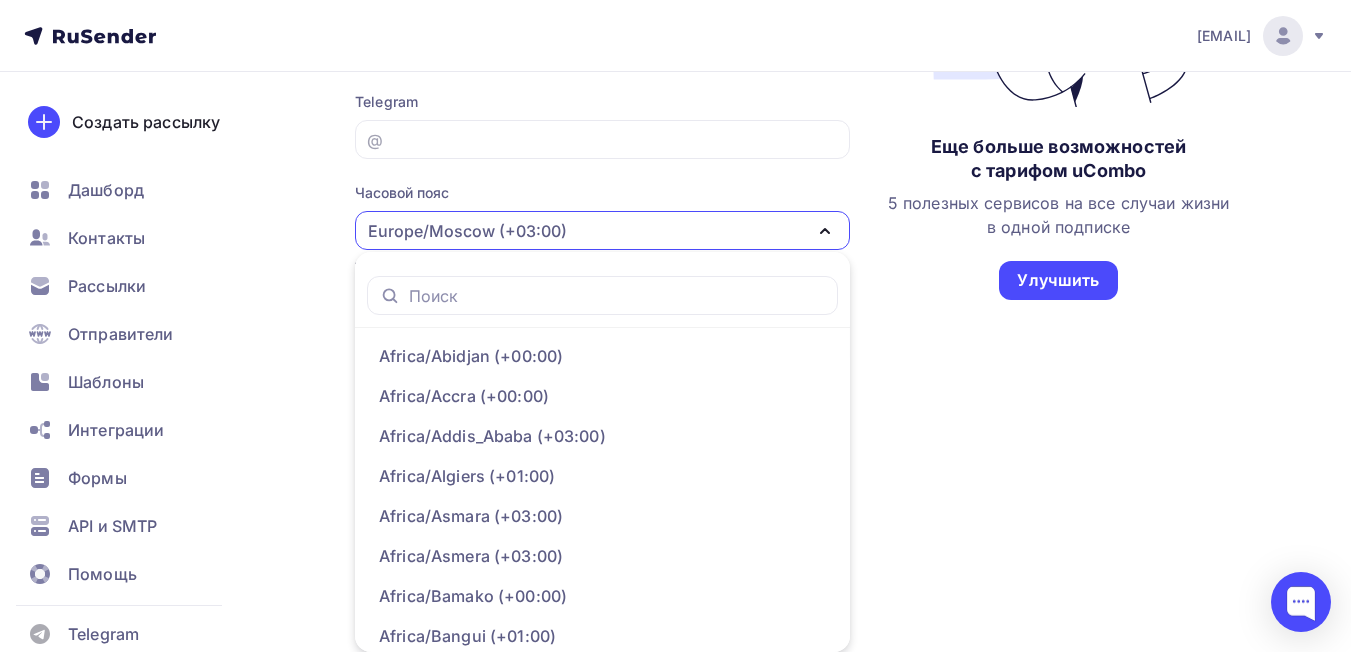 click on "Аккаунт   Профиль
Смена пароля
План и оплата
Профиль
Смена пароля
План и оплата
Имя     Константин         Email     k.zverev@pro-transformator.ru             Дополнительный email для финансовой информации               Telegram           @
Часовой пояс
Europe/Moscow (+03:00)
Africa/Abidjan (+00:00)           Africa/Accra (+00:00)           Africa/Addis_Ababa (+03:00)           Africa/Algiers (+01:00)           Africa/Asmara (+03:00)           Africa/Asmera (+03:00)           Africa/Bamako (+00:00)           Africa/Bangui (+01:00)           Africa/Banjul (+00:00)           Africa/Bissau (+00:00)           Africa/Blantyre (+02:00)           Africa/Brazzaville (+01:00)           Africa/Bujumbura (+02:00)" at bounding box center (811, 52) 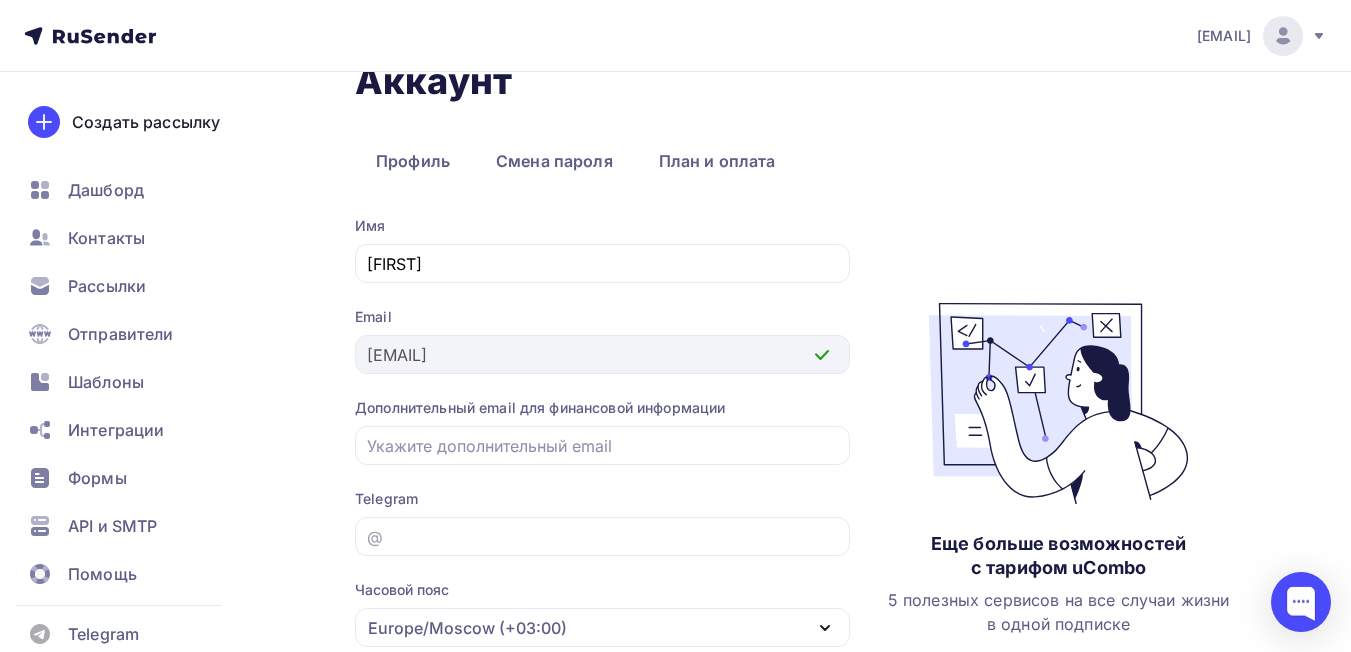 scroll, scrollTop: 0, scrollLeft: 0, axis: both 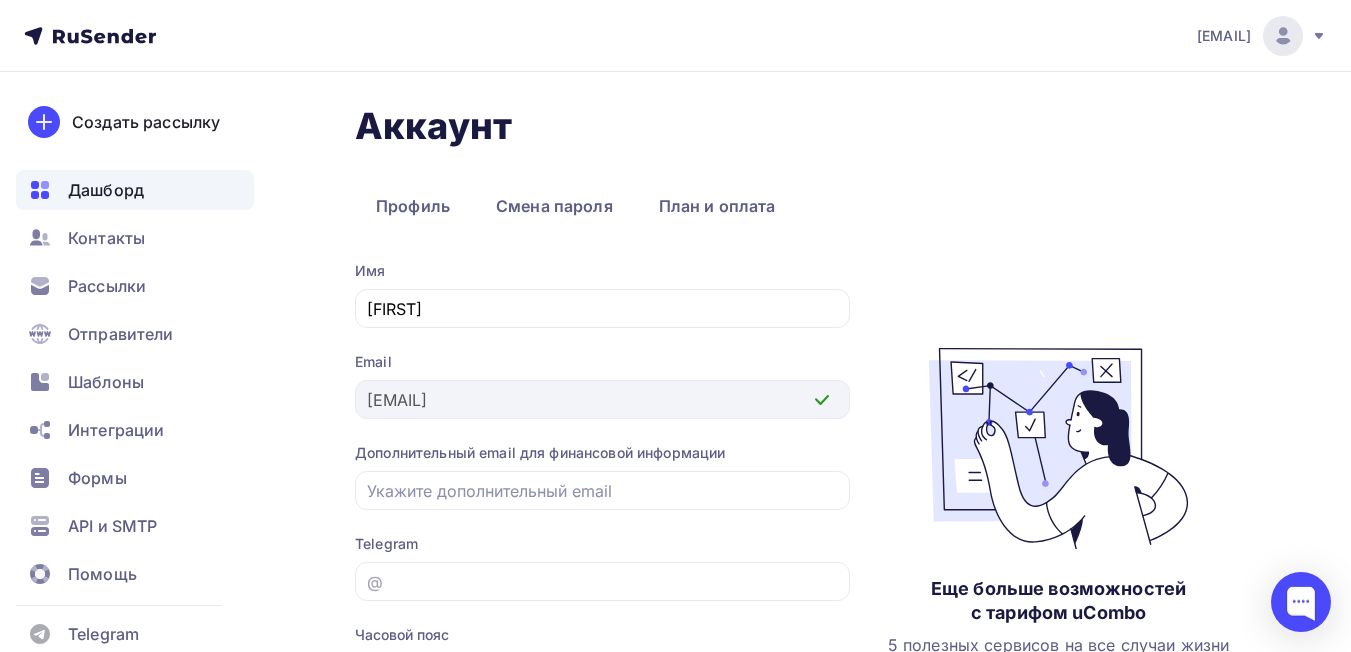 click on "Дашборд" at bounding box center (135, 190) 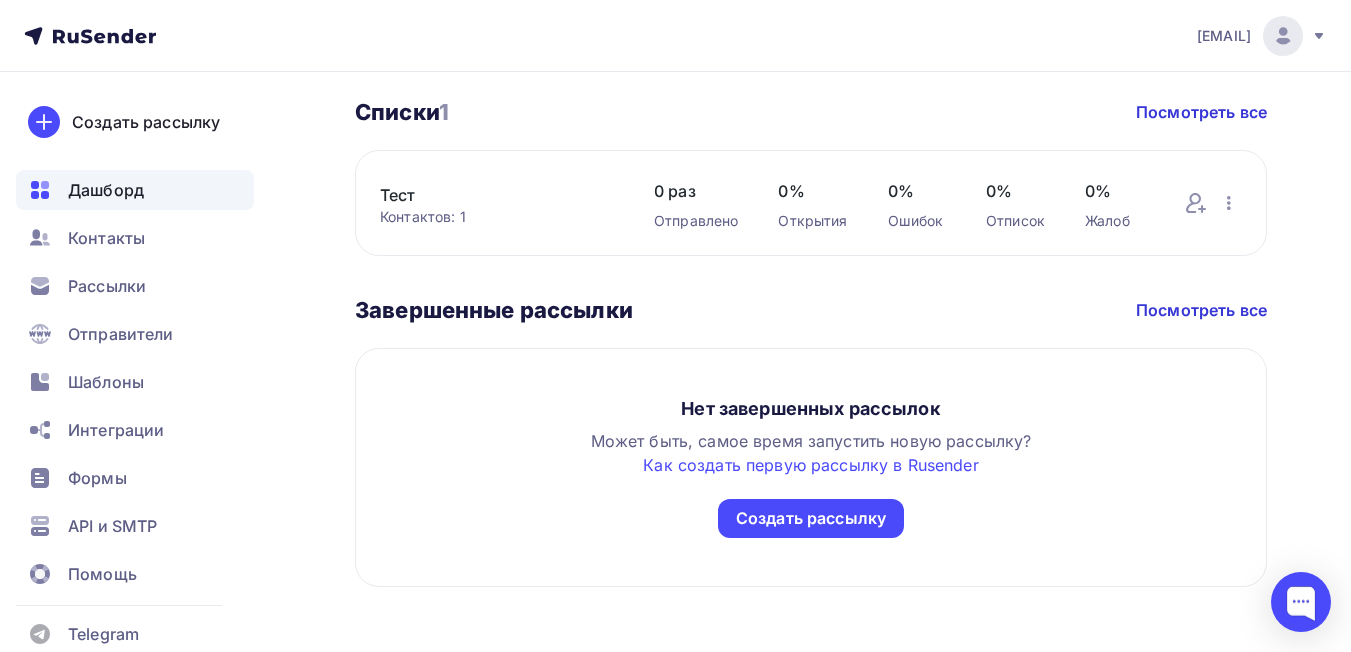 scroll, scrollTop: 588, scrollLeft: 0, axis: vertical 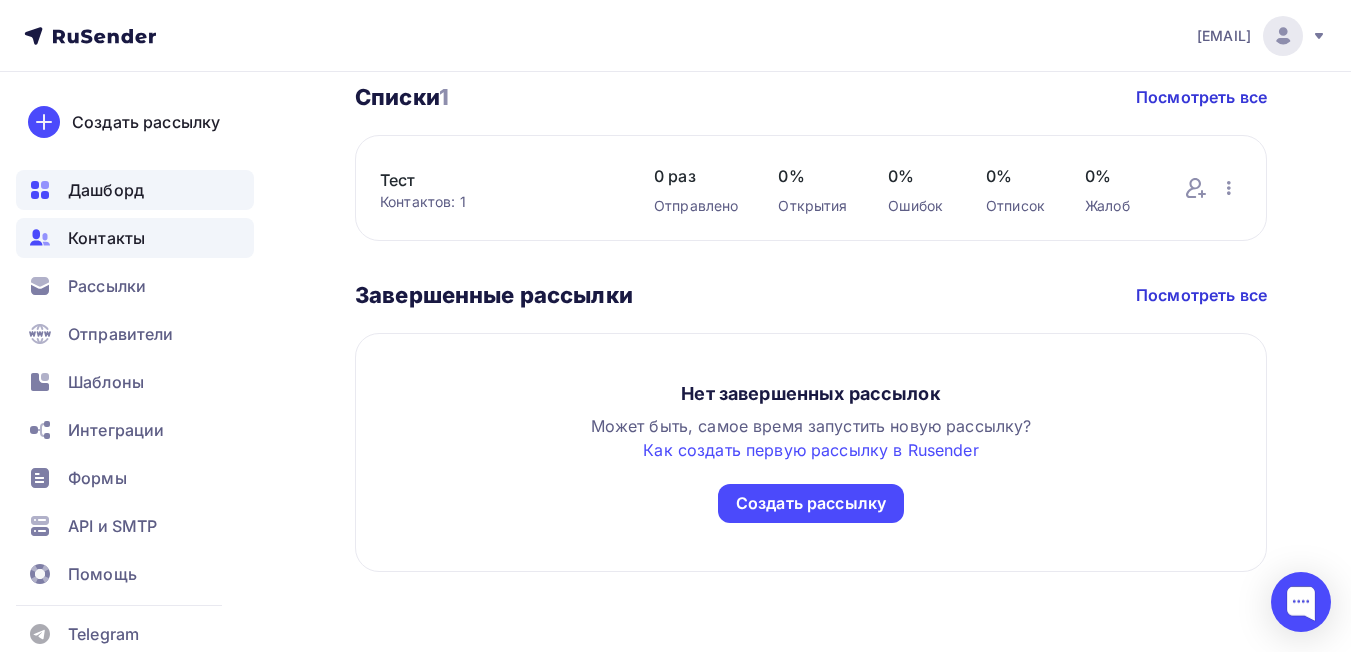 click on "Контакты" at bounding box center [106, 238] 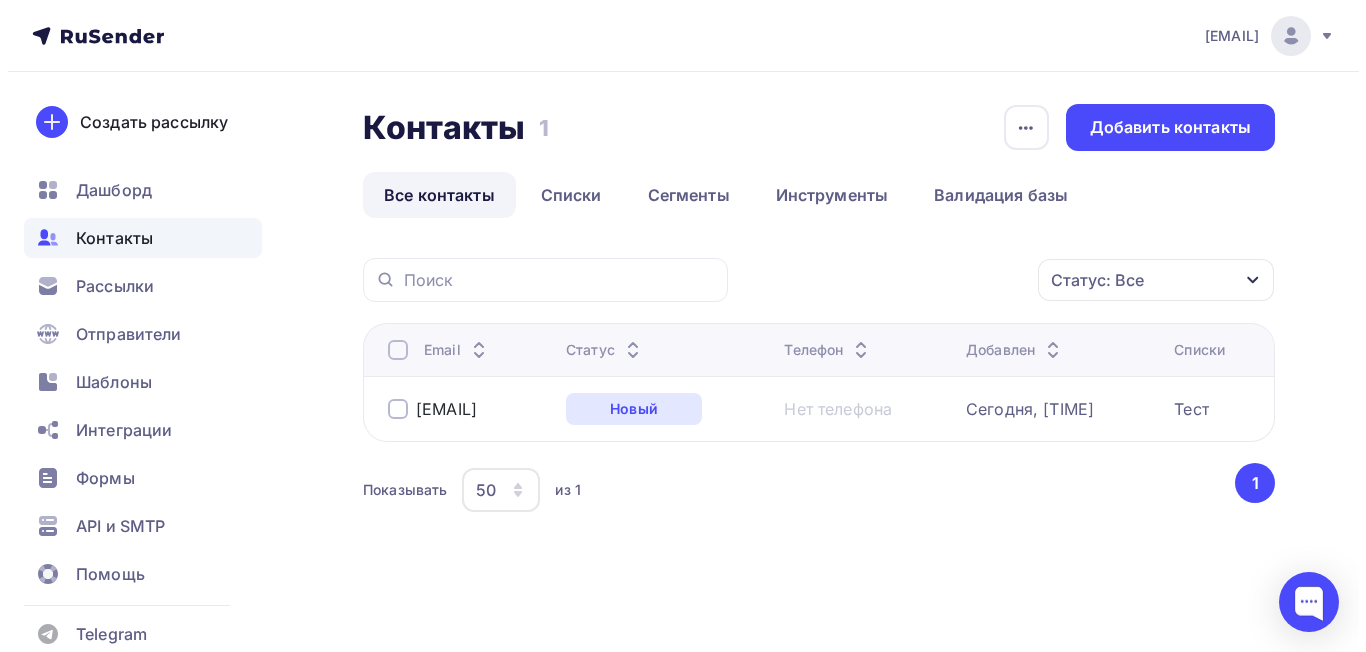 scroll, scrollTop: 0, scrollLeft: 0, axis: both 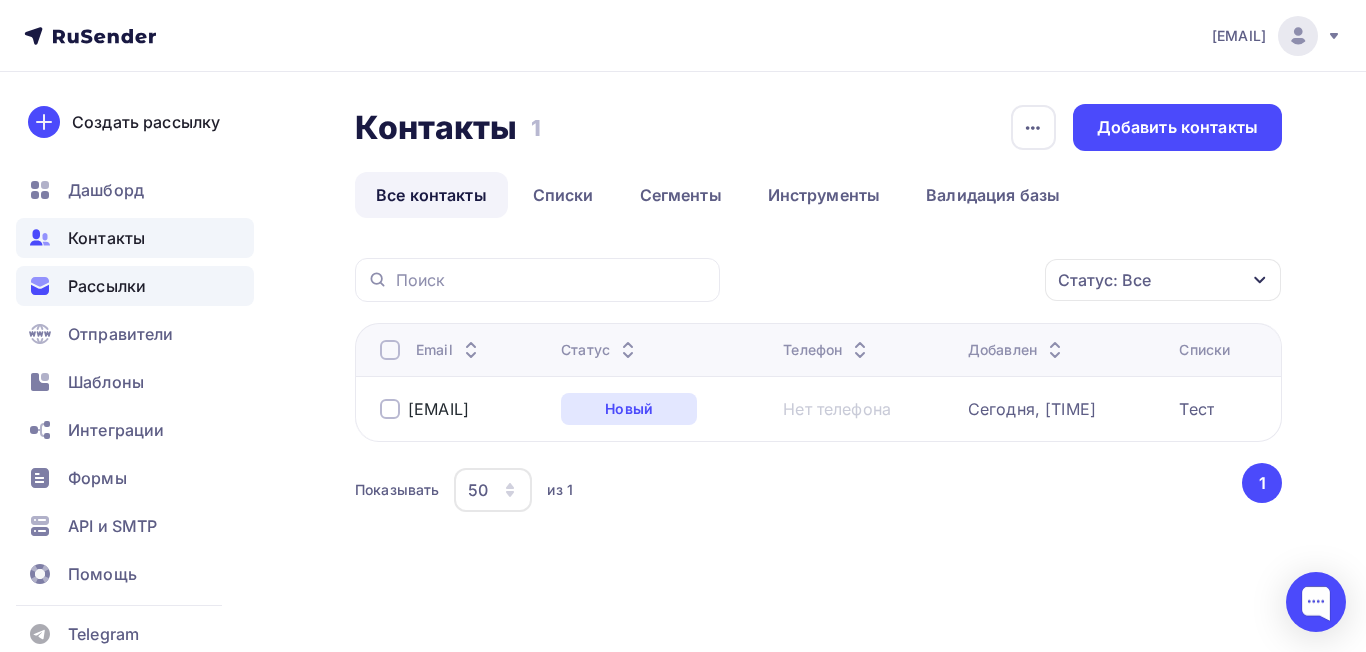 click on "Рассылки" at bounding box center (107, 286) 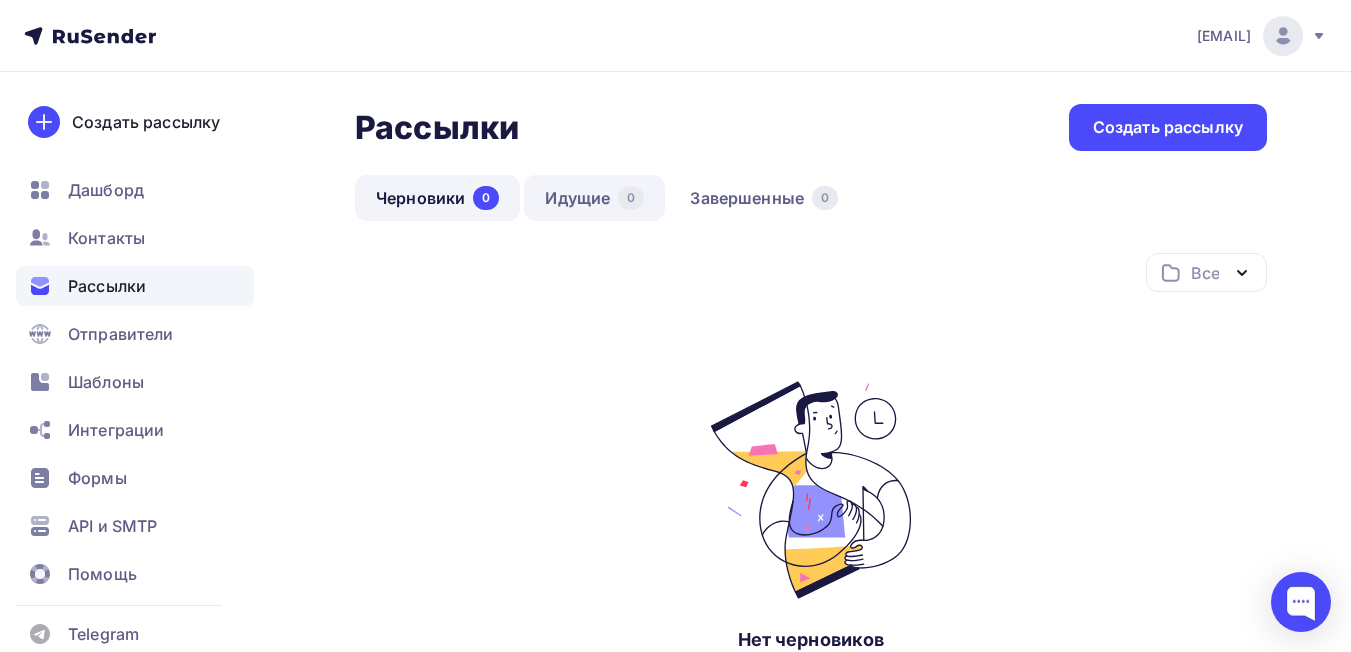 click on "Идущие
0" at bounding box center [594, 198] 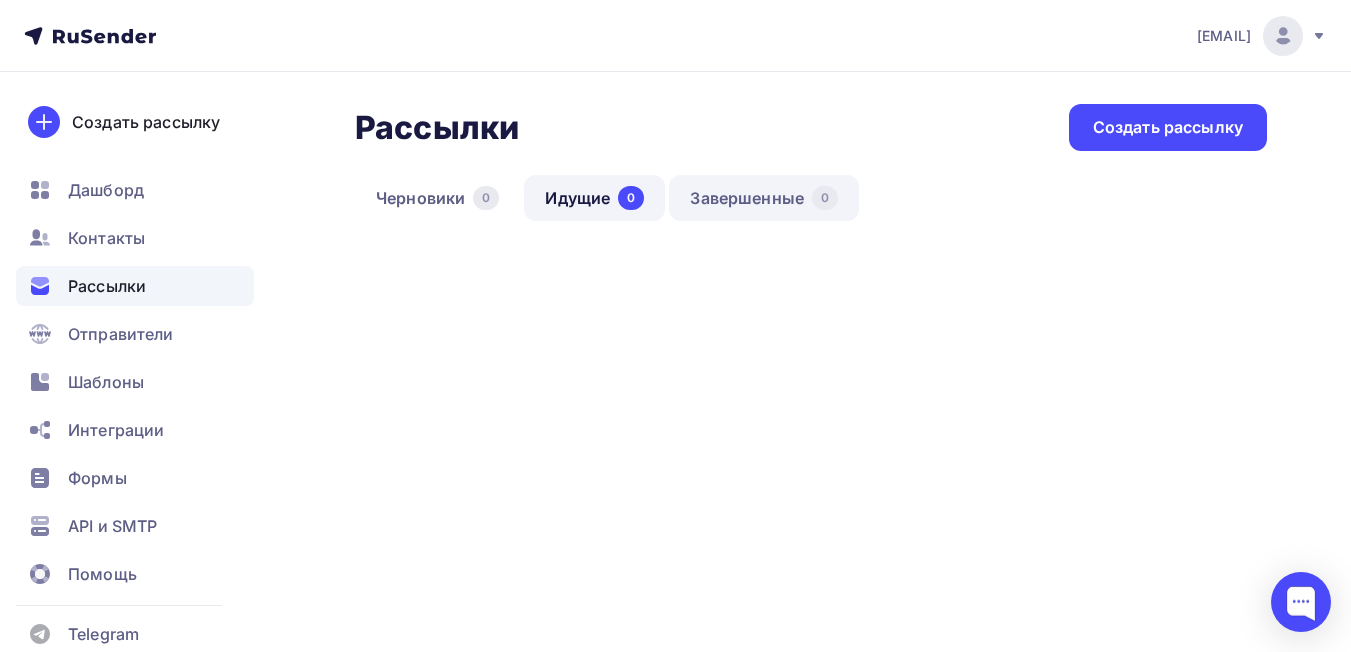 click on "Завершенные
0" at bounding box center (764, 198) 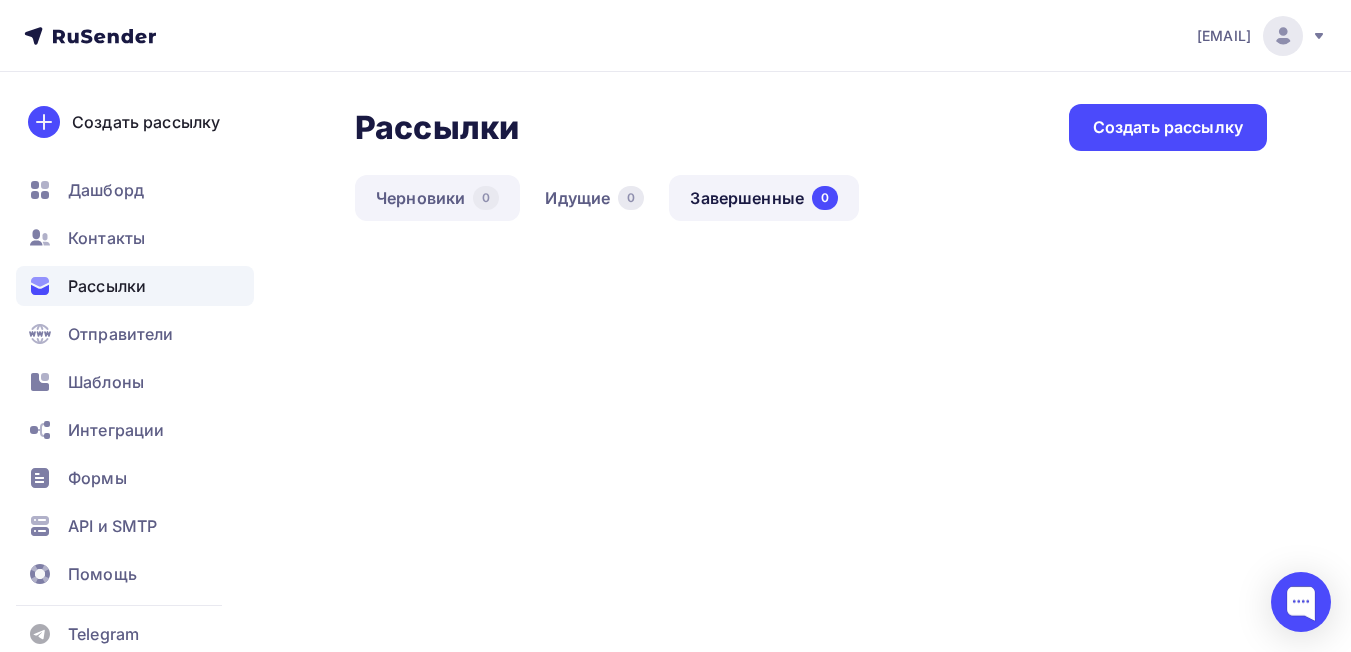 click on "Черновики
0" at bounding box center [437, 198] 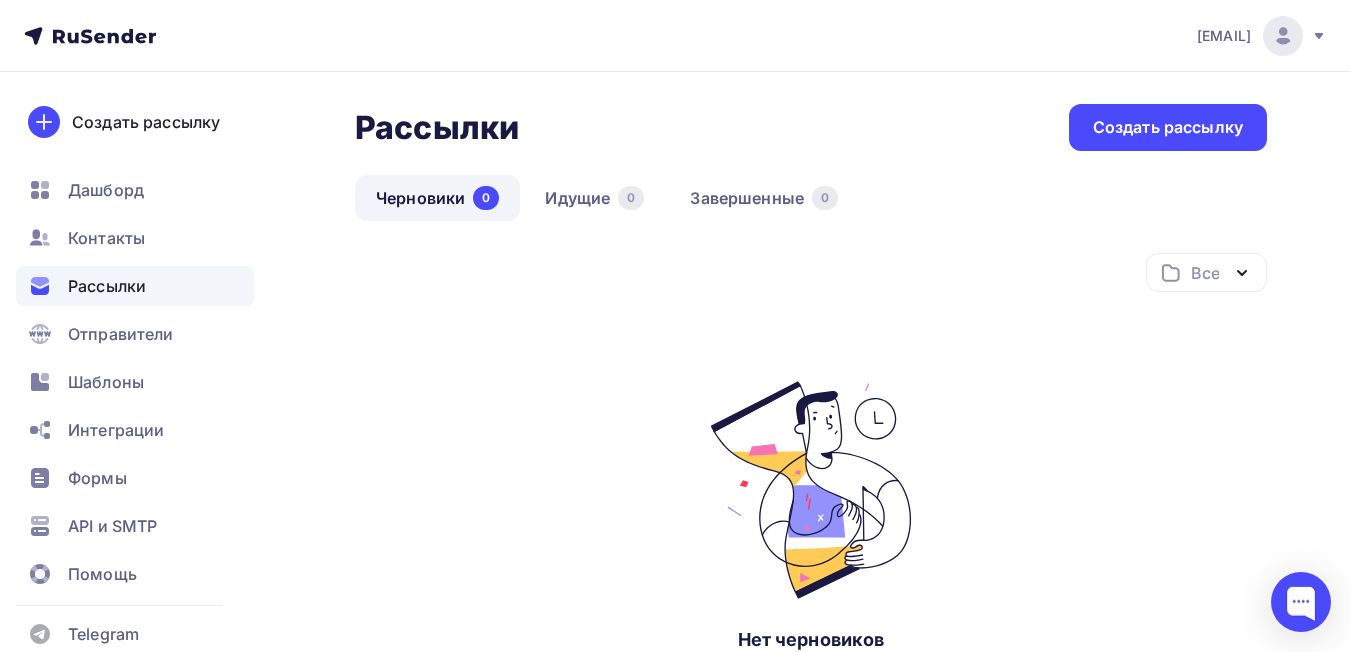 click on "[EMAIL]" at bounding box center [1262, 36] 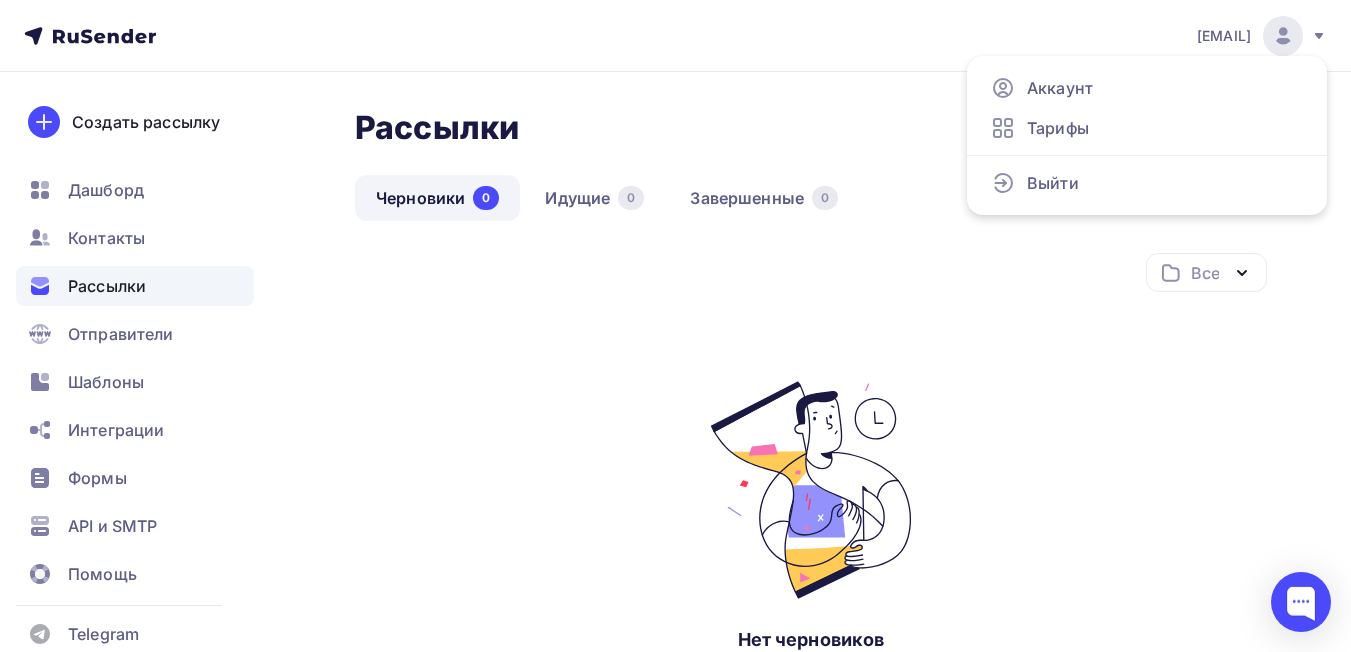 click on "Рассылки
Рассылки
Создать рассылку
Черновики
0
Идущие
0
Завершенные
0
Черновики
0
Идущие
0
Завершенные
0
Все
Все папки           Создать новую папку
Нет черновиков
Может быть, самое время запустить новую рассылку? Как создать первую рассылку в Rusender     Создать рассылку" at bounding box center [675, 485] 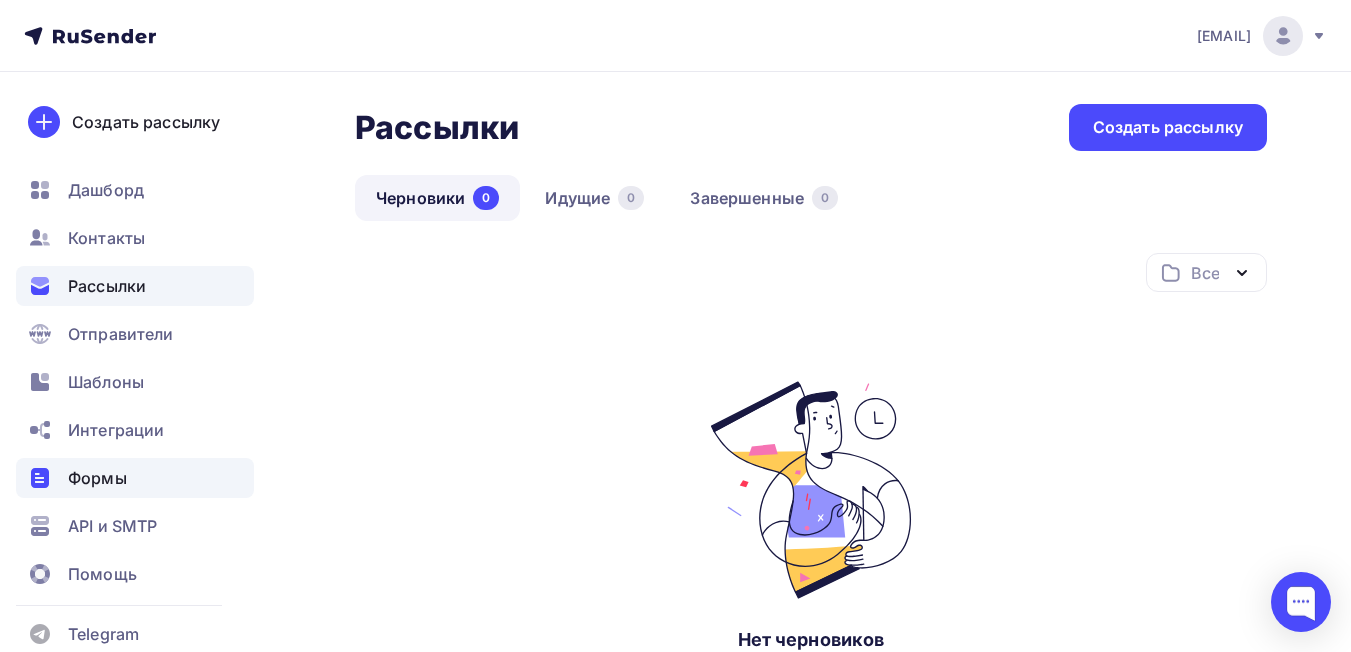 click on "Формы" at bounding box center (135, 478) 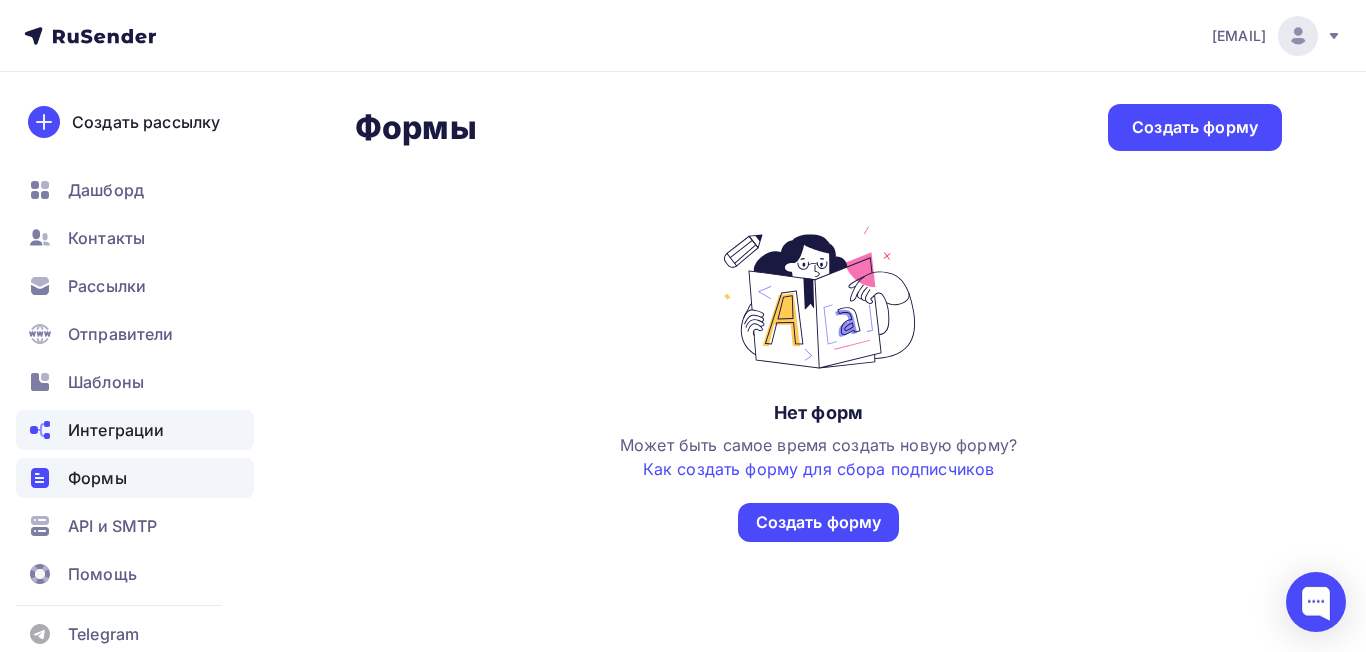click on "Интеграции" at bounding box center (116, 430) 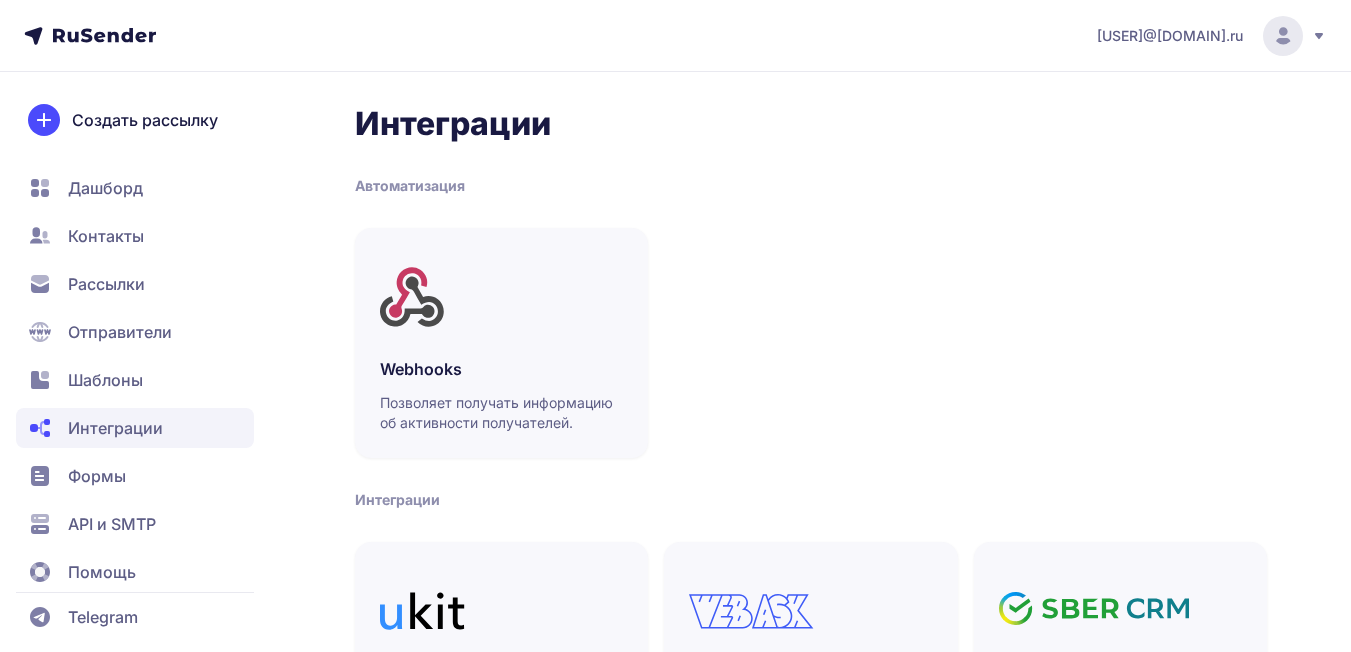 scroll, scrollTop: 0, scrollLeft: 0, axis: both 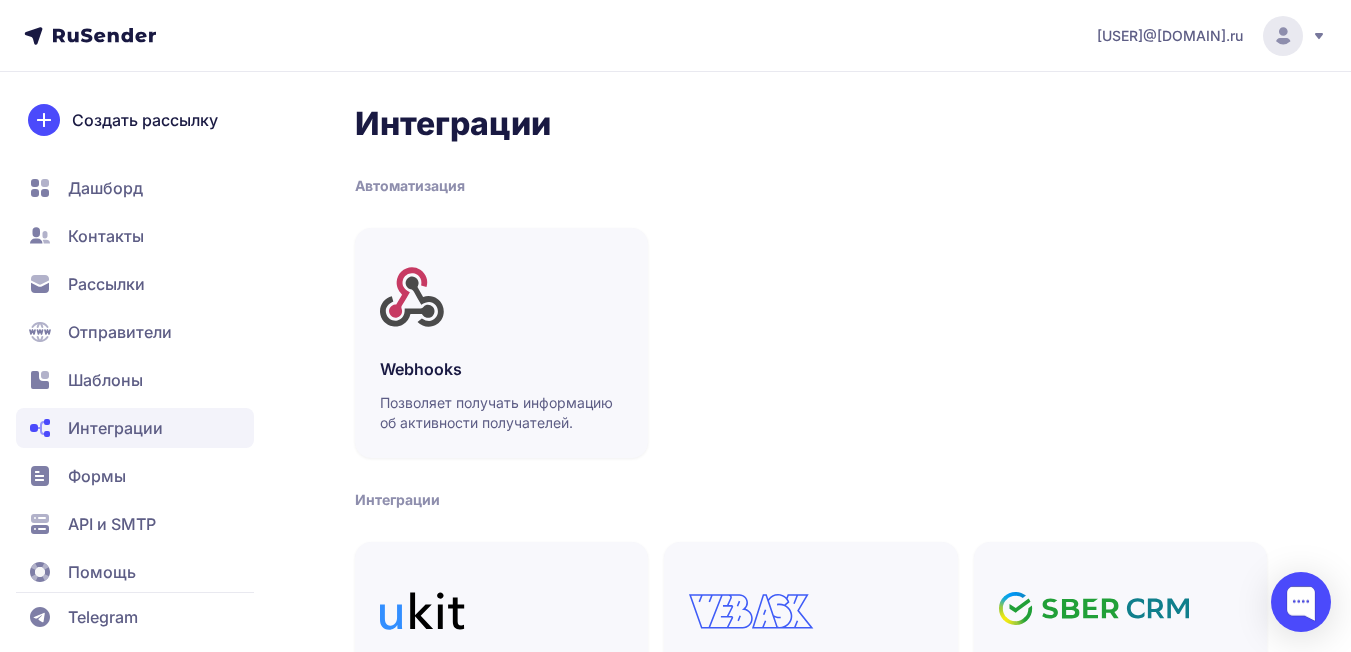 click on "Шаблоны" at bounding box center [105, 380] 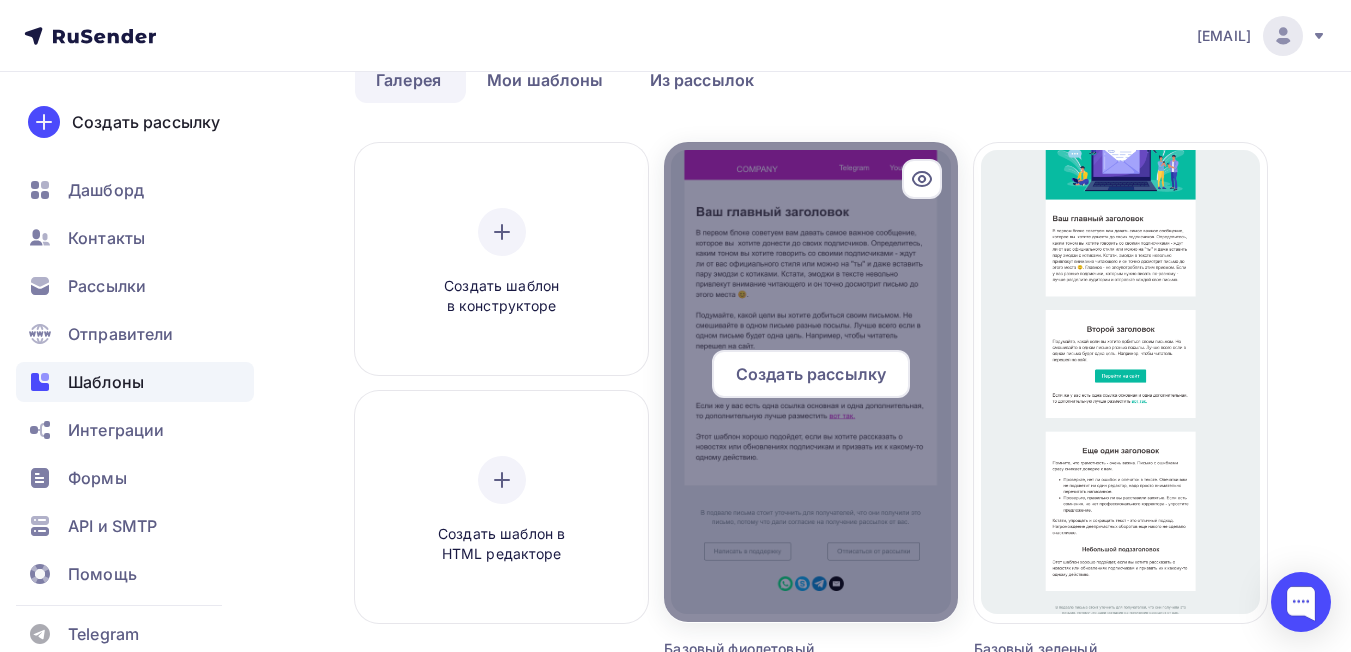 scroll, scrollTop: 0, scrollLeft: 0, axis: both 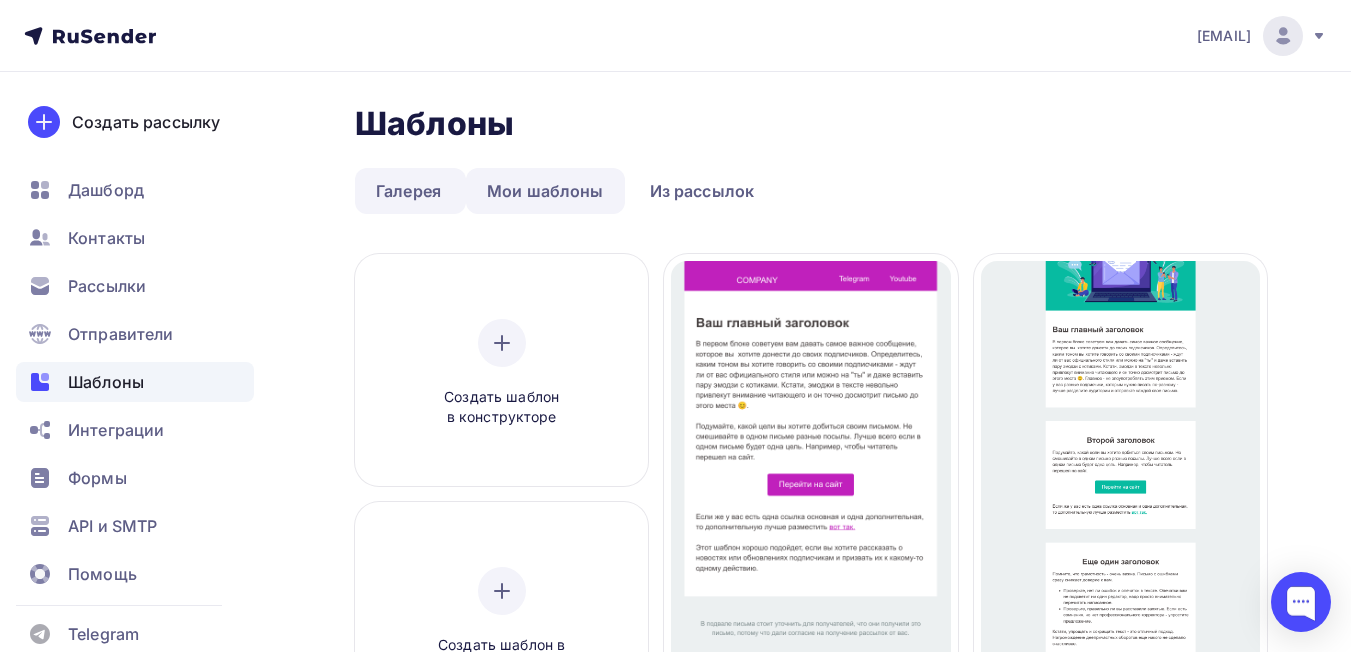 click on "Мои шаблоны" at bounding box center (545, 191) 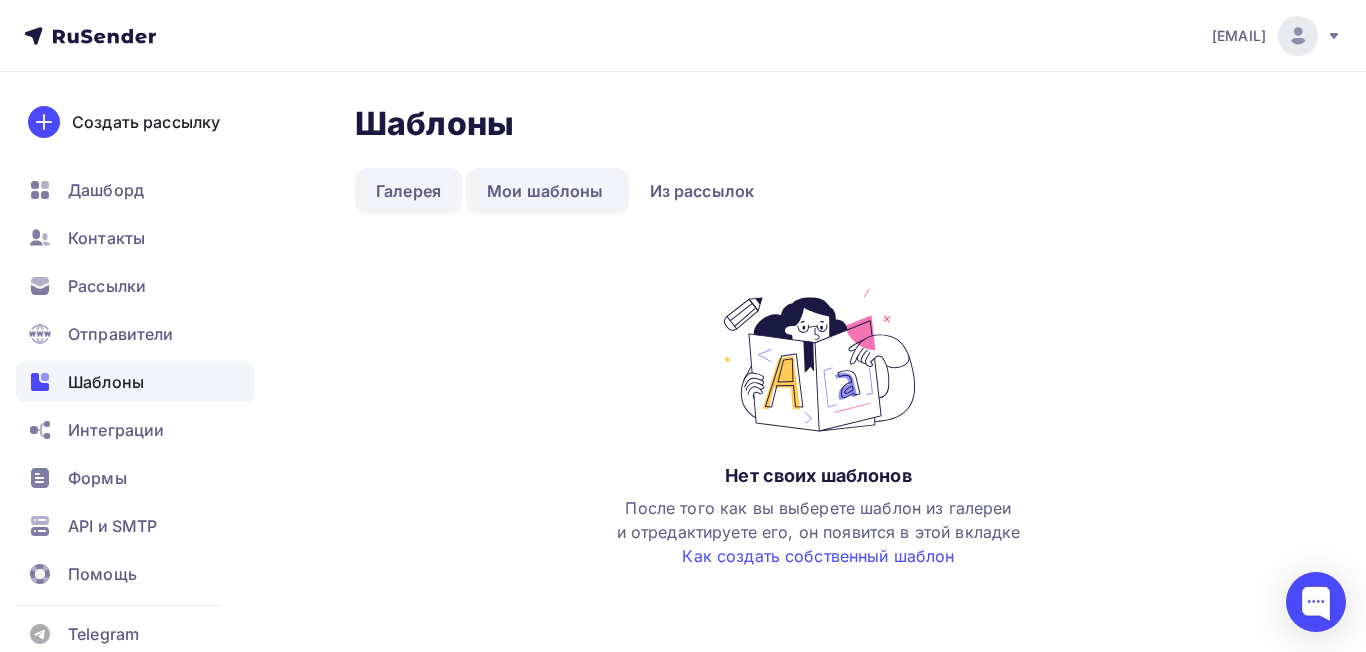click on "Галерея" at bounding box center (408, 191) 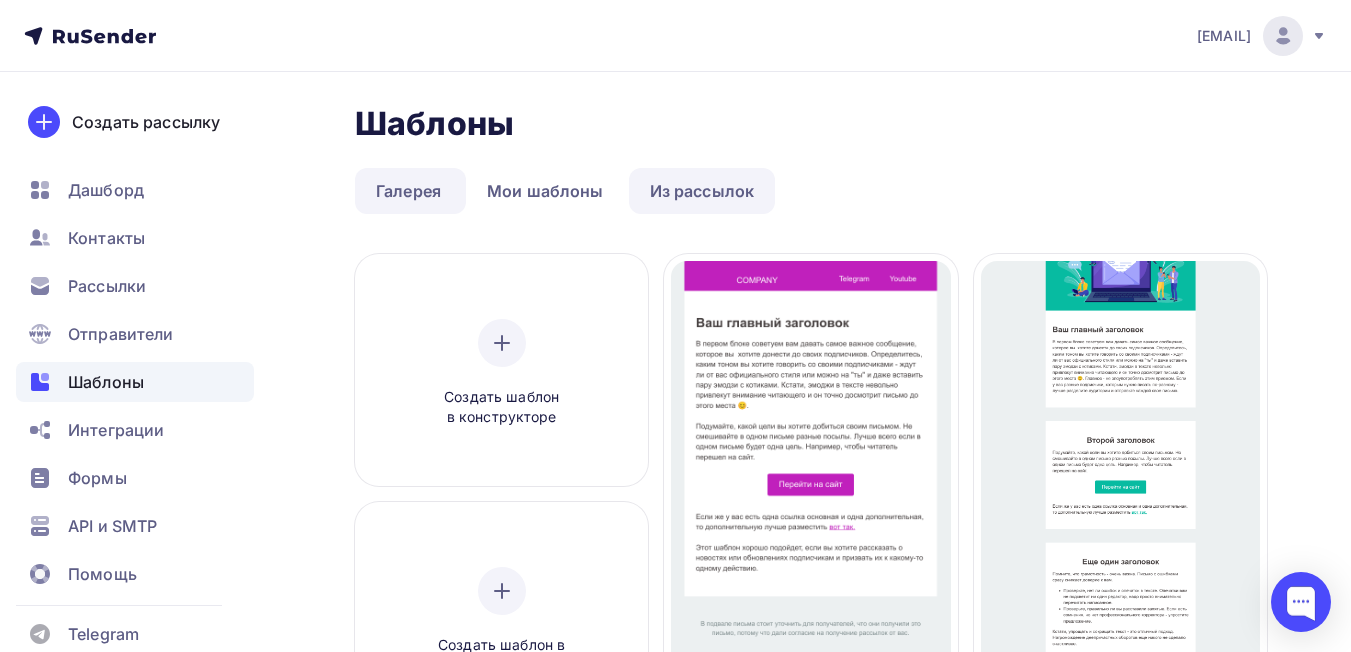 click on "Из рассылок" at bounding box center [702, 191] 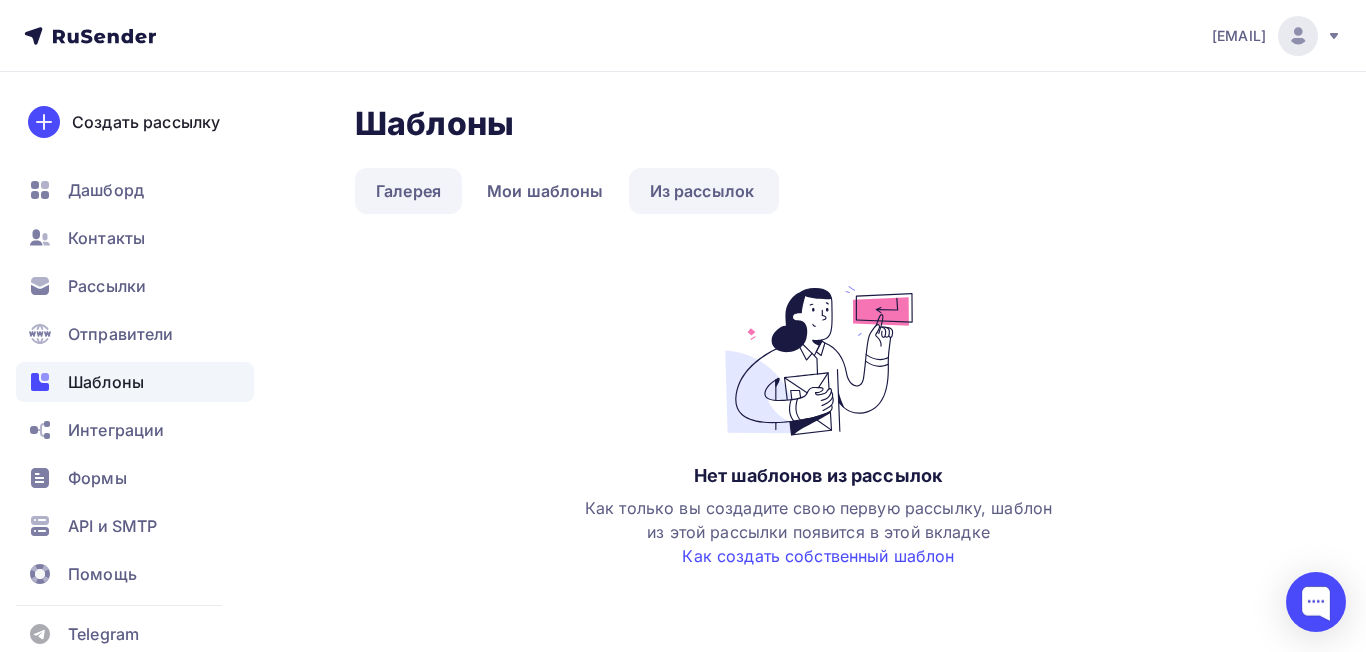 click on "Галерея" at bounding box center [408, 191] 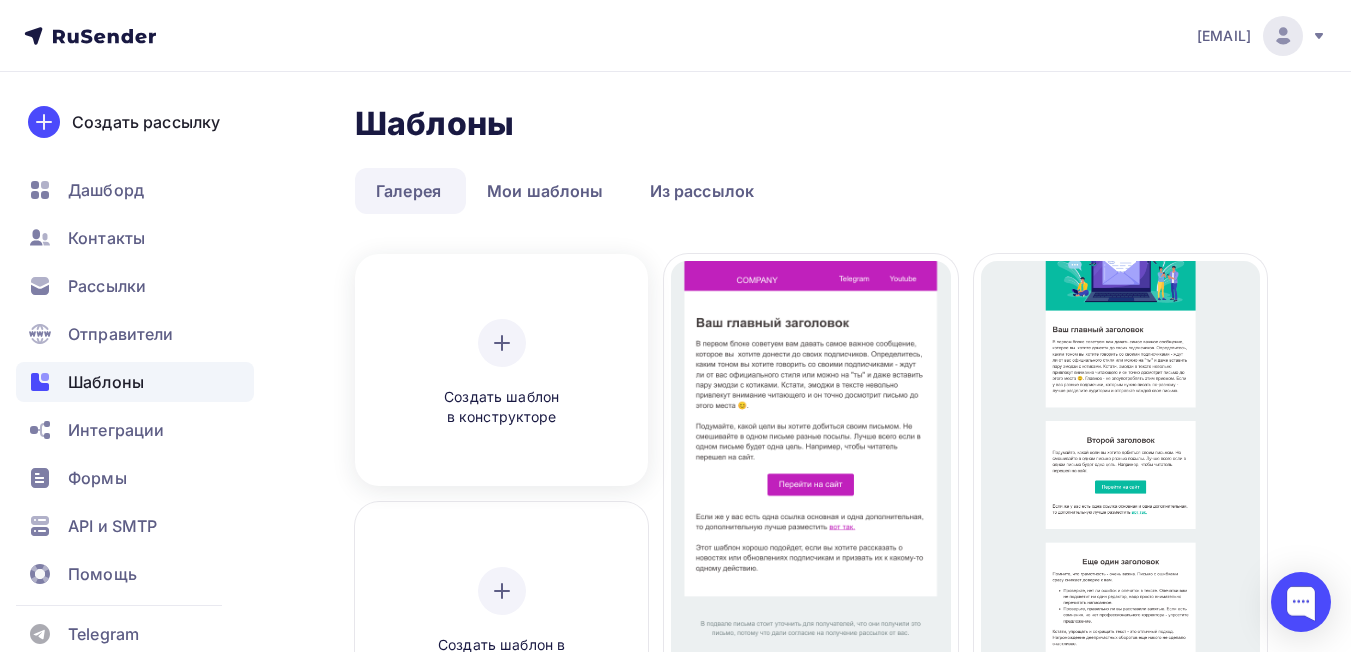 scroll, scrollTop: 300, scrollLeft: 0, axis: vertical 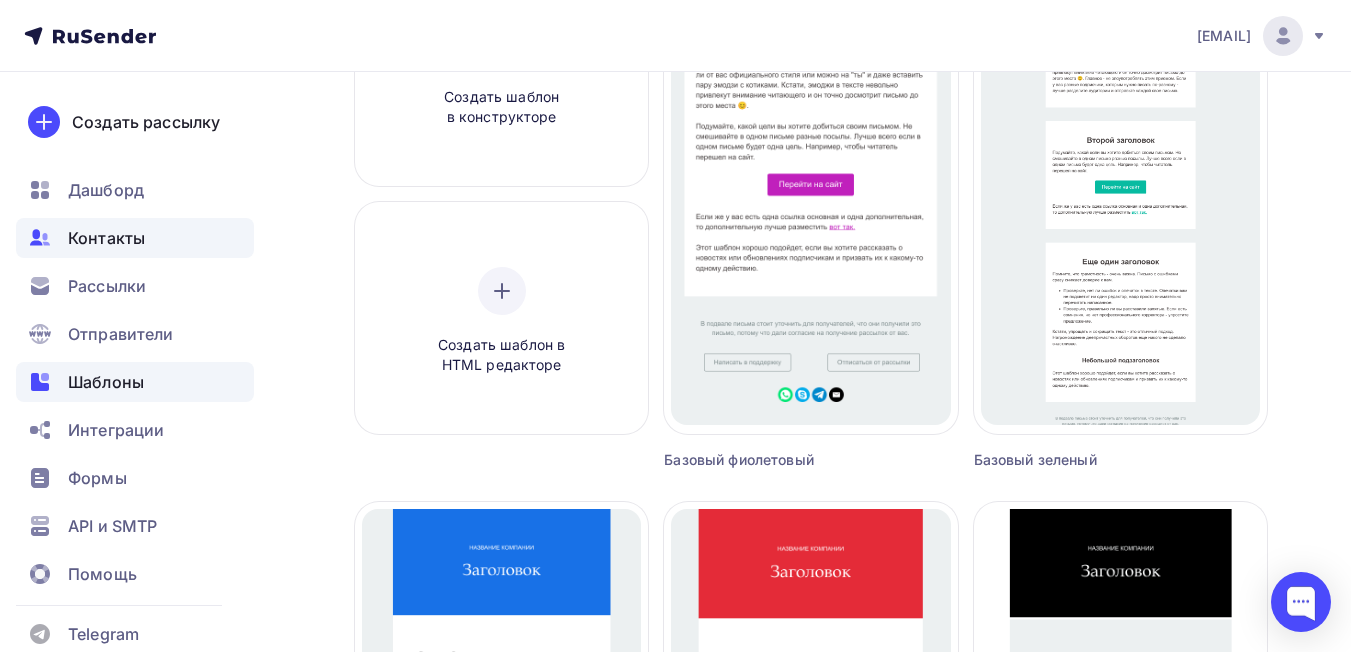 click on "Контакты" at bounding box center [106, 238] 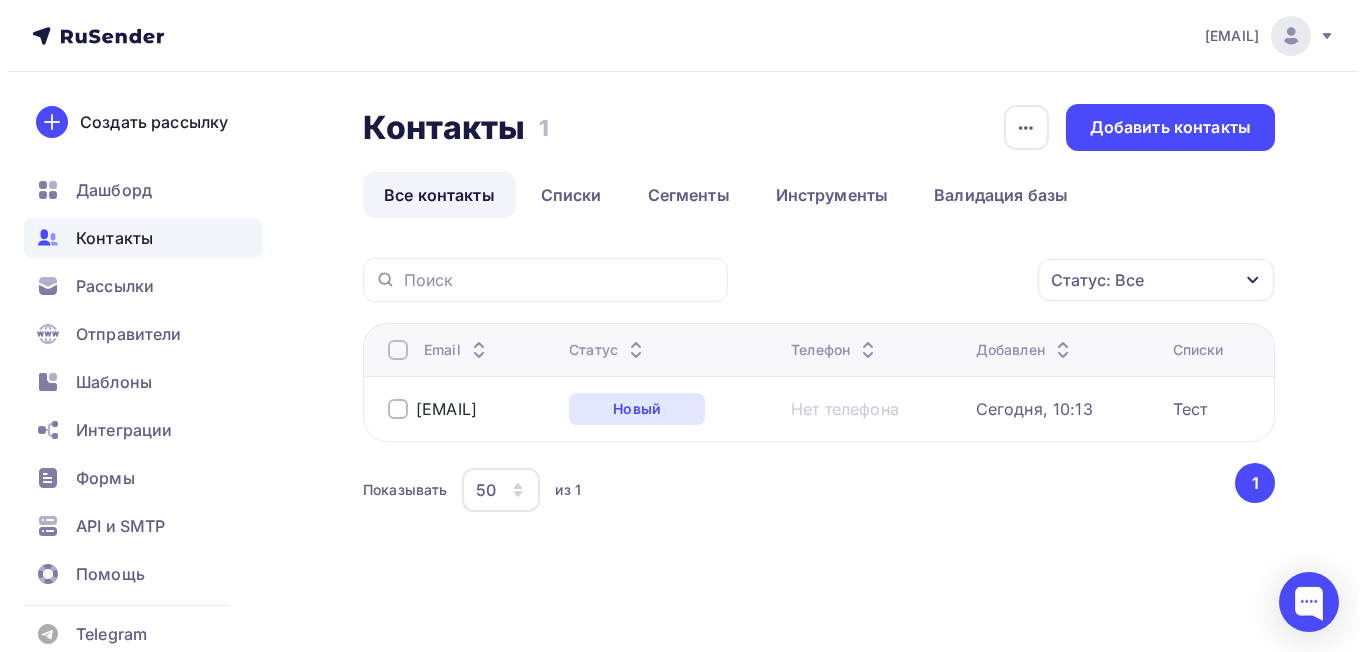 scroll, scrollTop: 0, scrollLeft: 0, axis: both 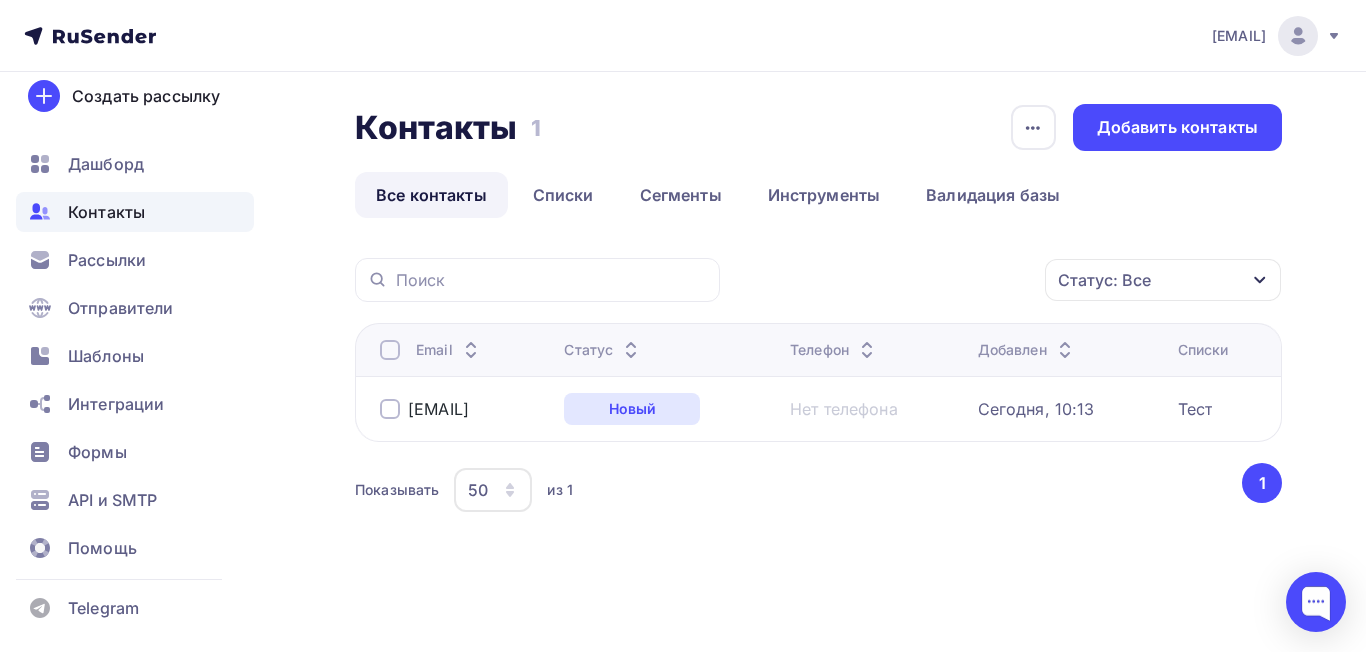 click on "Статус: Все
Статус
Новый
Активный
Не существует
Переполнен
Недоступен
Отписан
Отписан вручную
Жалоба
Отменить       Применить
Email
Статус
Телефон
Добавлен
Списки
comotdel-nn@dtrafo.com
Новый
Нет телефона
Показывать" at bounding box center [818, 412] 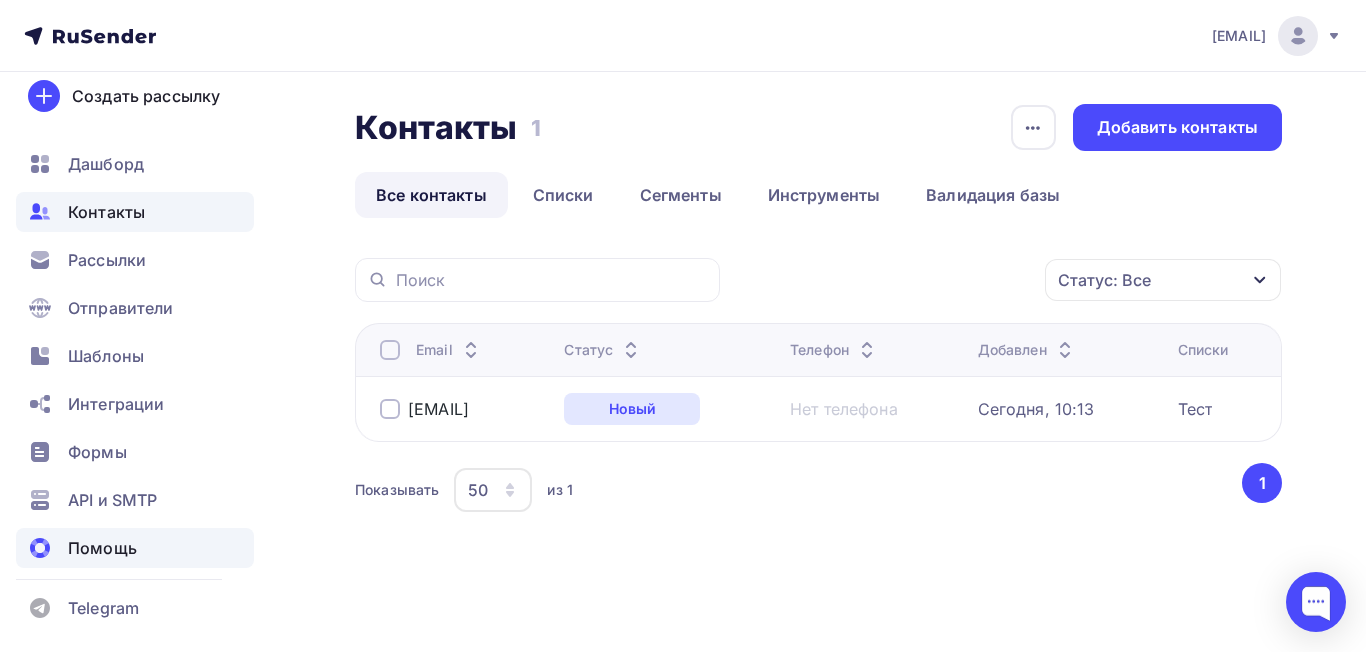 click on "Помощь" at bounding box center [102, 548] 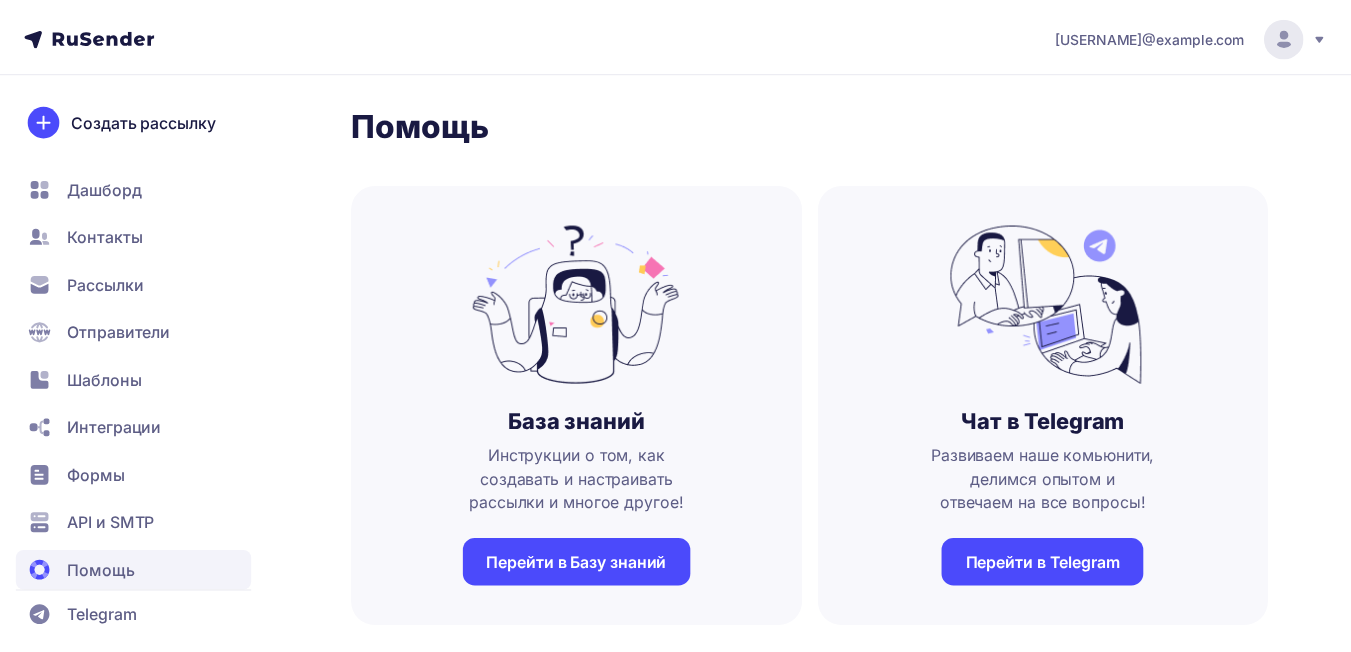 scroll, scrollTop: 0, scrollLeft: 0, axis: both 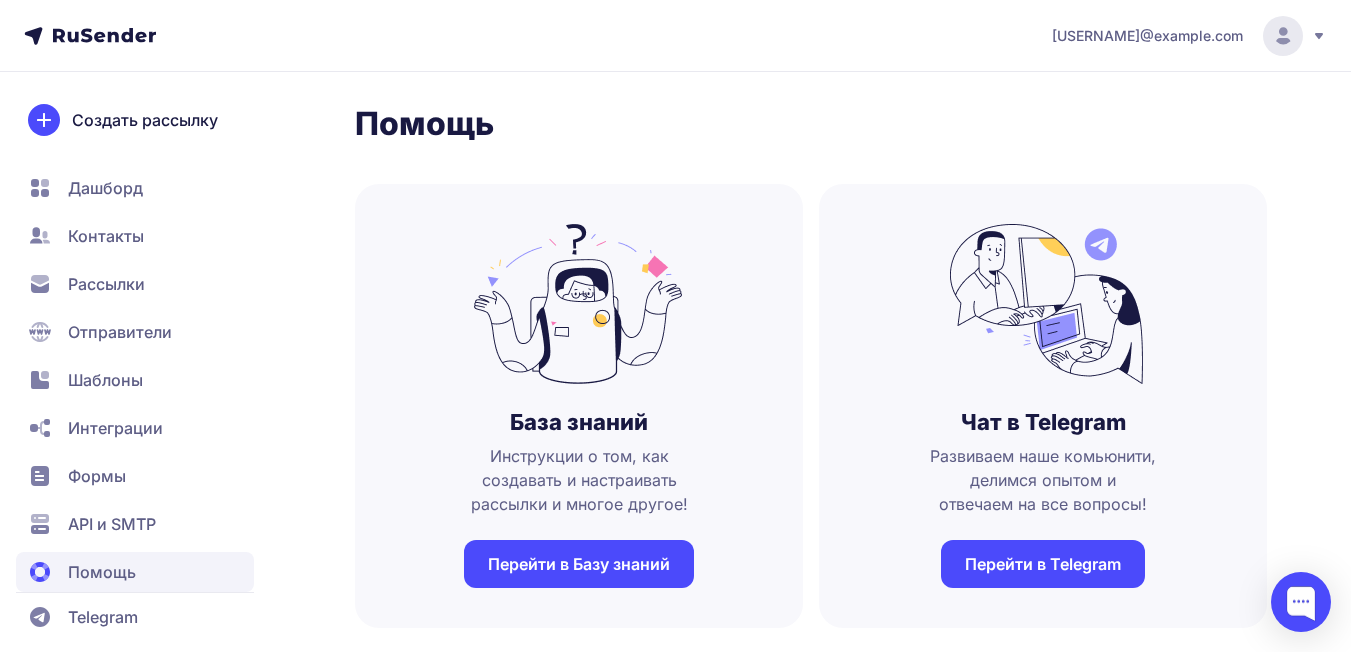 click on "Перейти в Базу знаний" at bounding box center [579, 564] 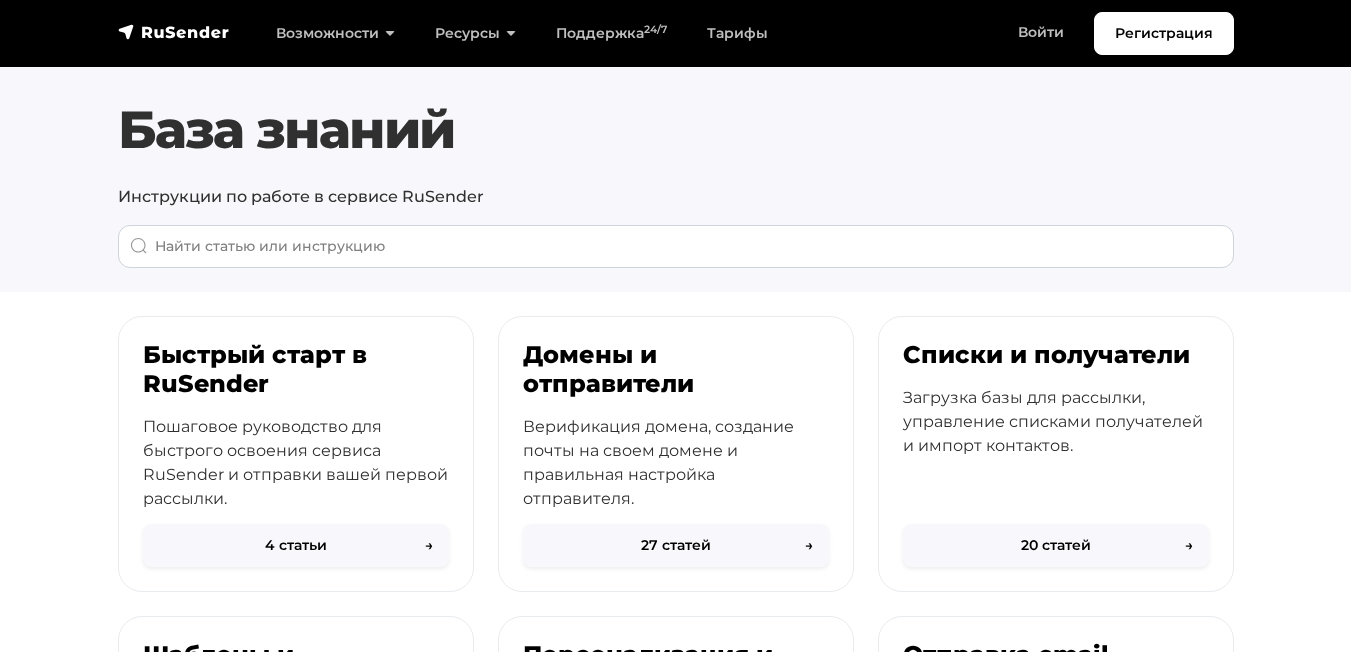 scroll, scrollTop: 0, scrollLeft: 0, axis: both 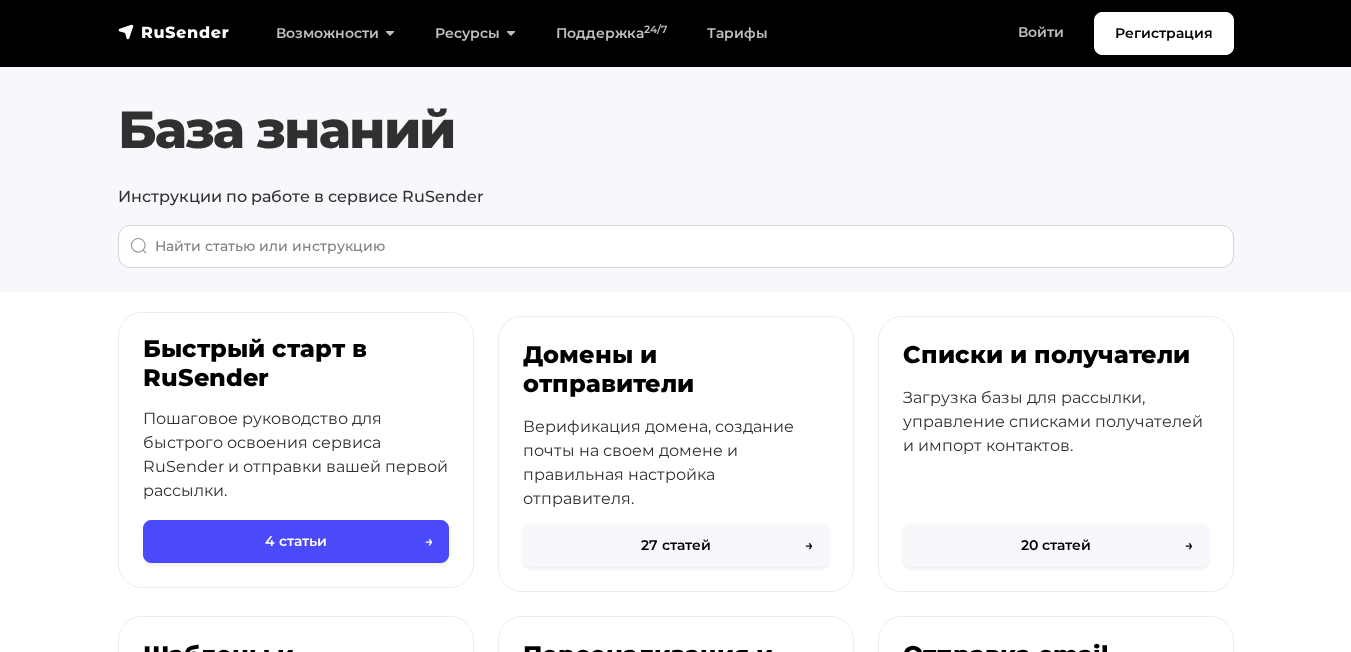 click on "Быстрый старт в RuSender" at bounding box center [296, 364] 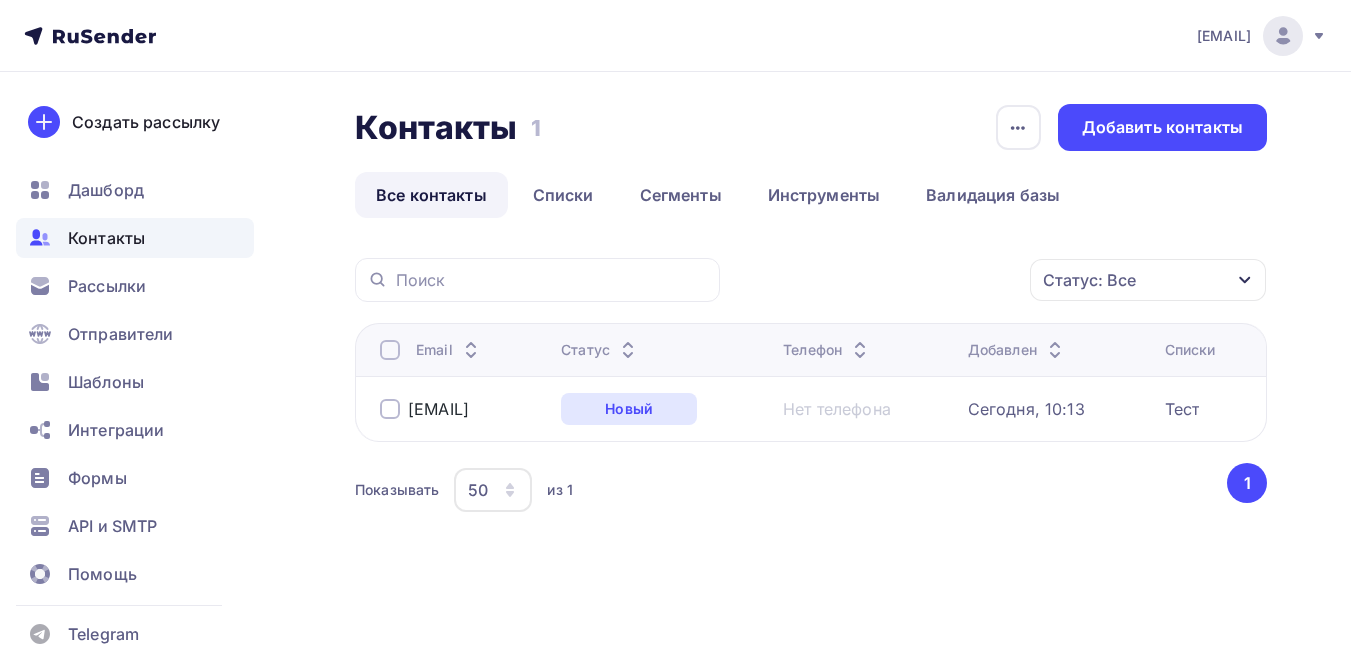 scroll, scrollTop: 0, scrollLeft: 0, axis: both 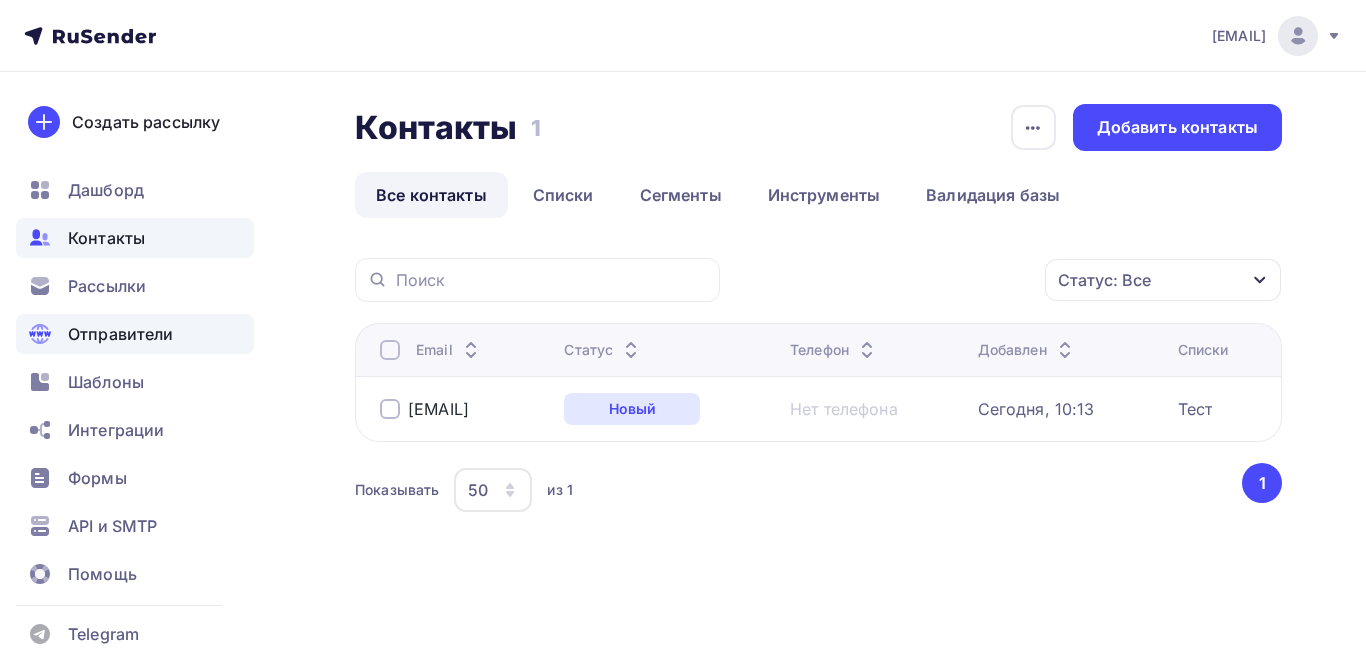 click on "Отправители" at bounding box center (121, 334) 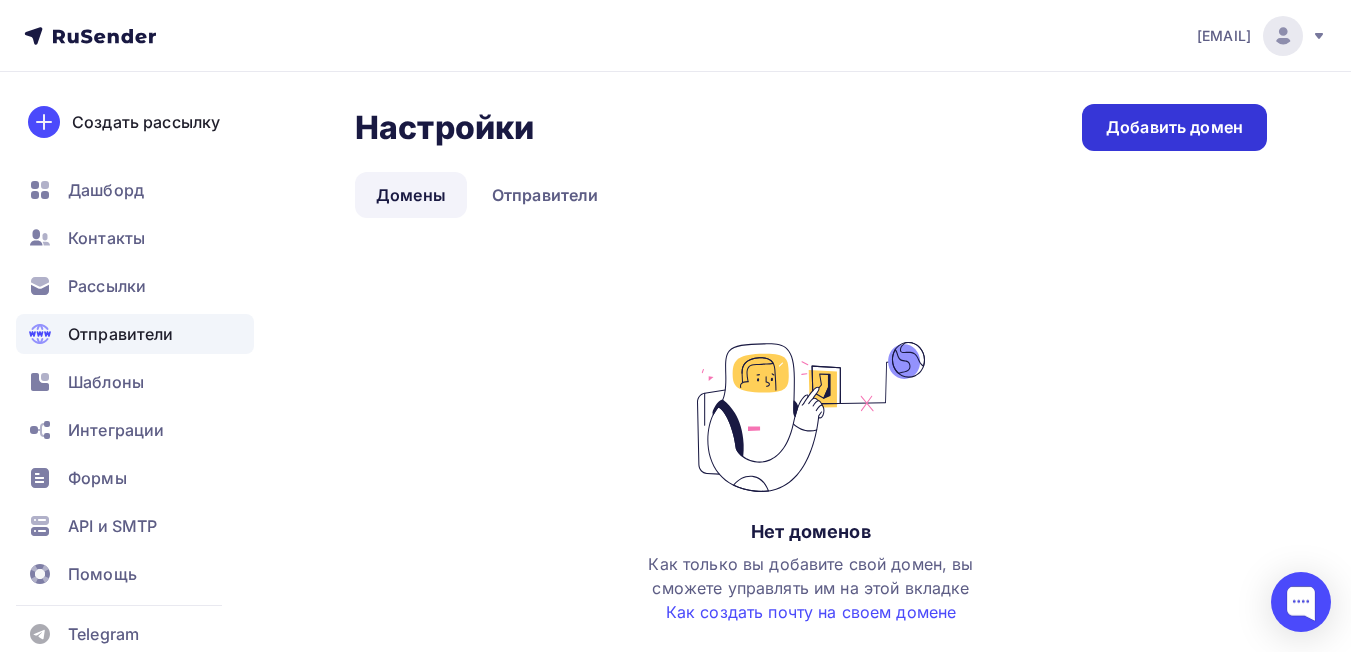 click on "Добавить домен" at bounding box center [1174, 127] 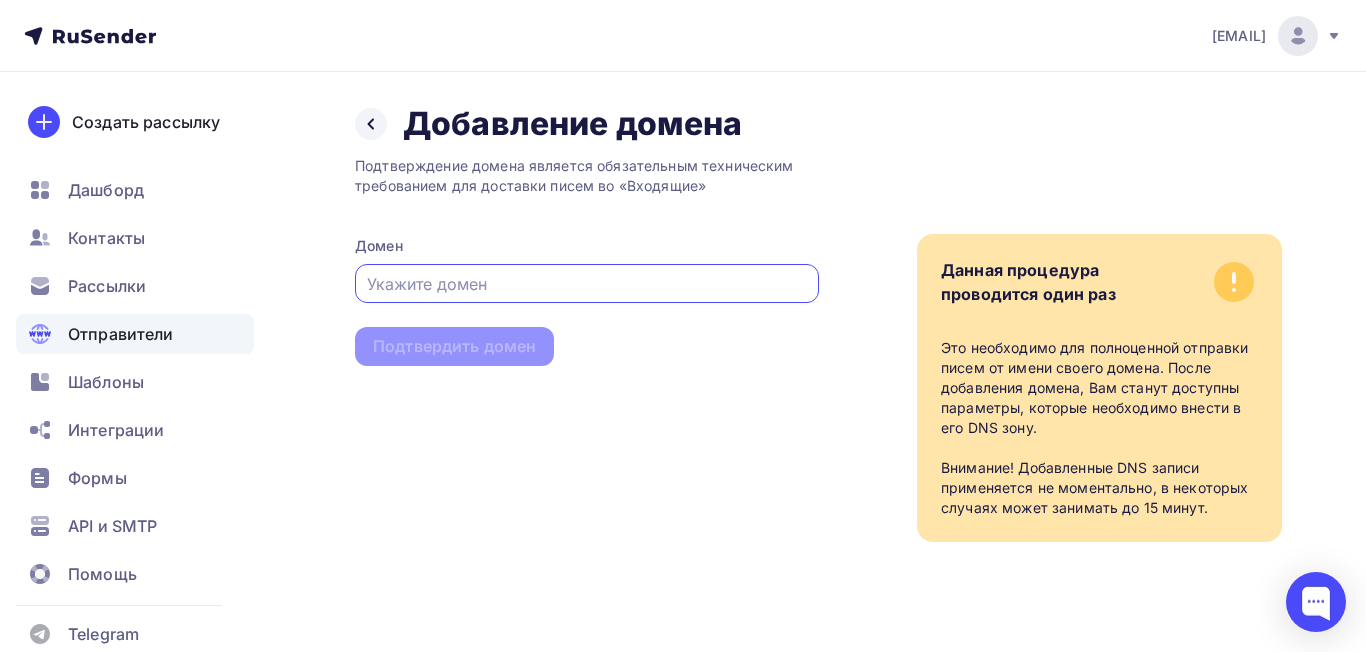 click at bounding box center [587, 284] 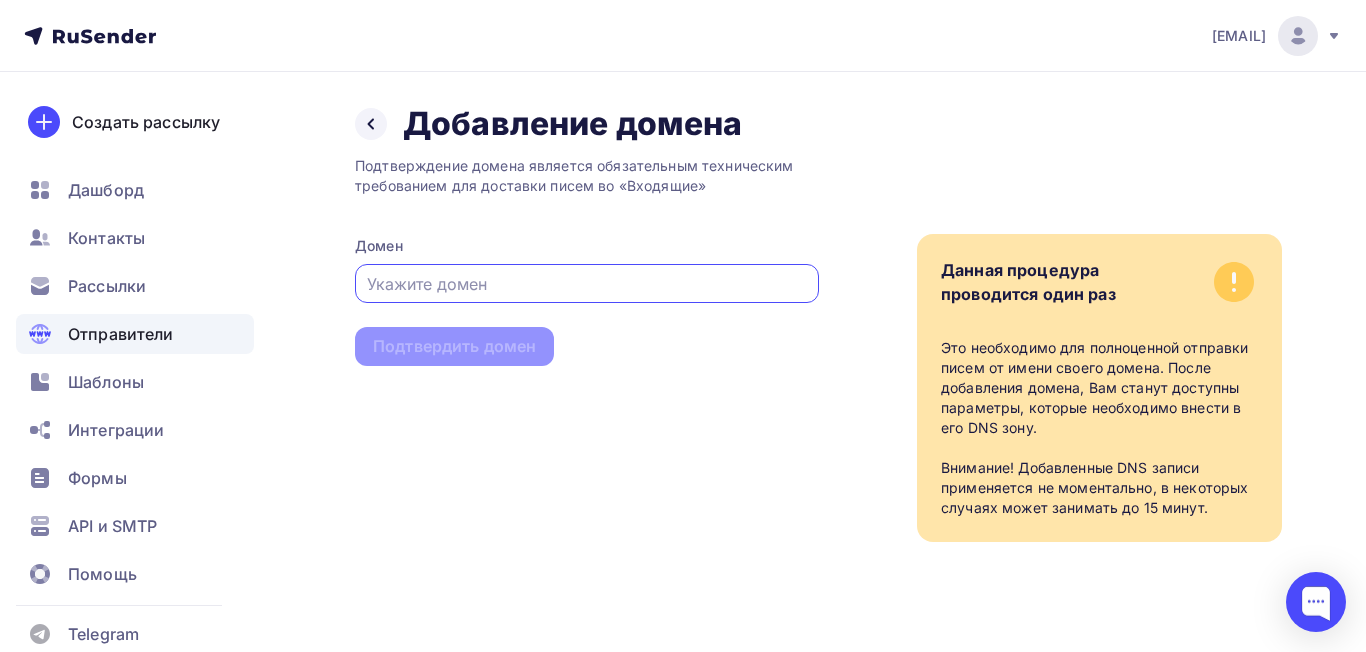 paste on "https://protransformator.ru/" 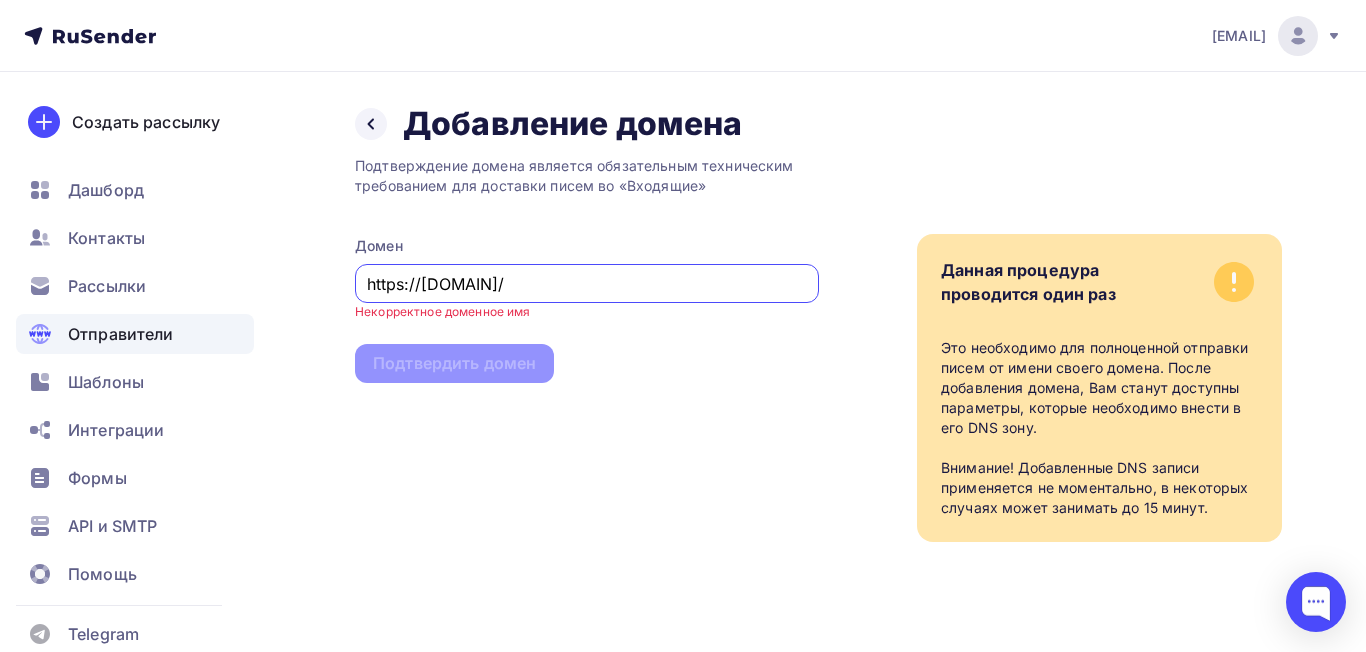 click on "https://protransformator.ru/" at bounding box center [587, 284] 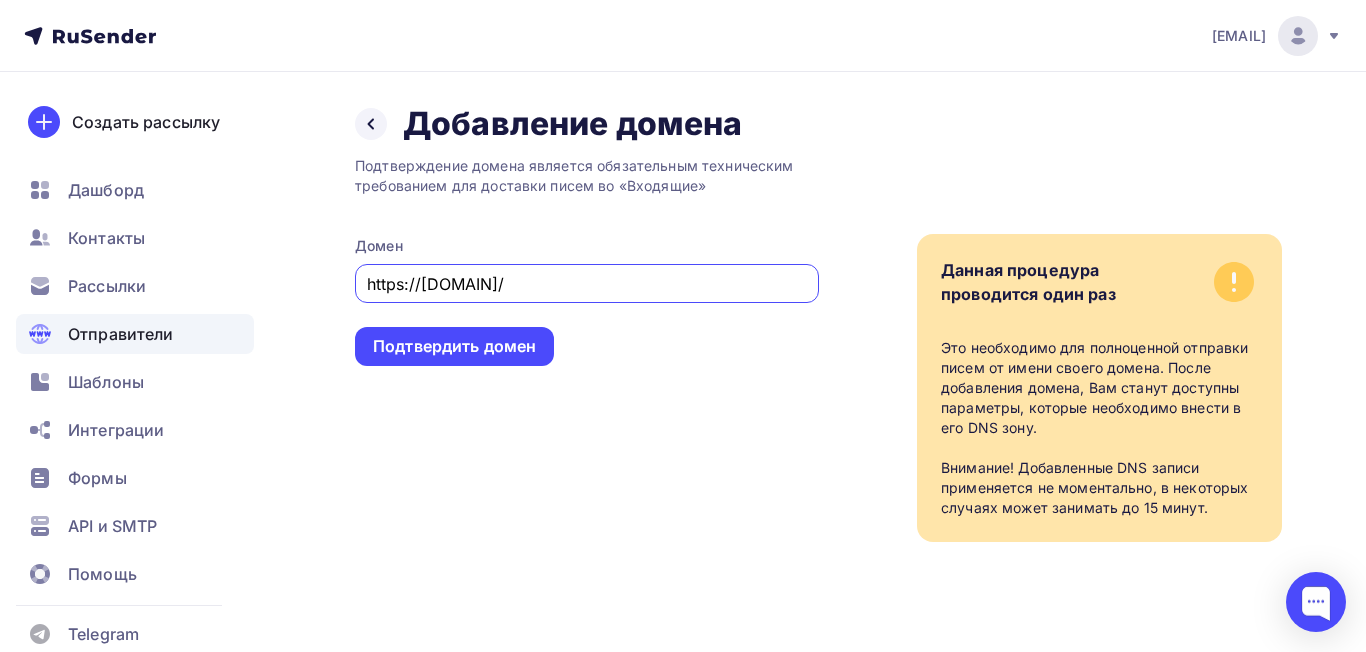 click on "protransformator.ru/" at bounding box center [587, 284] 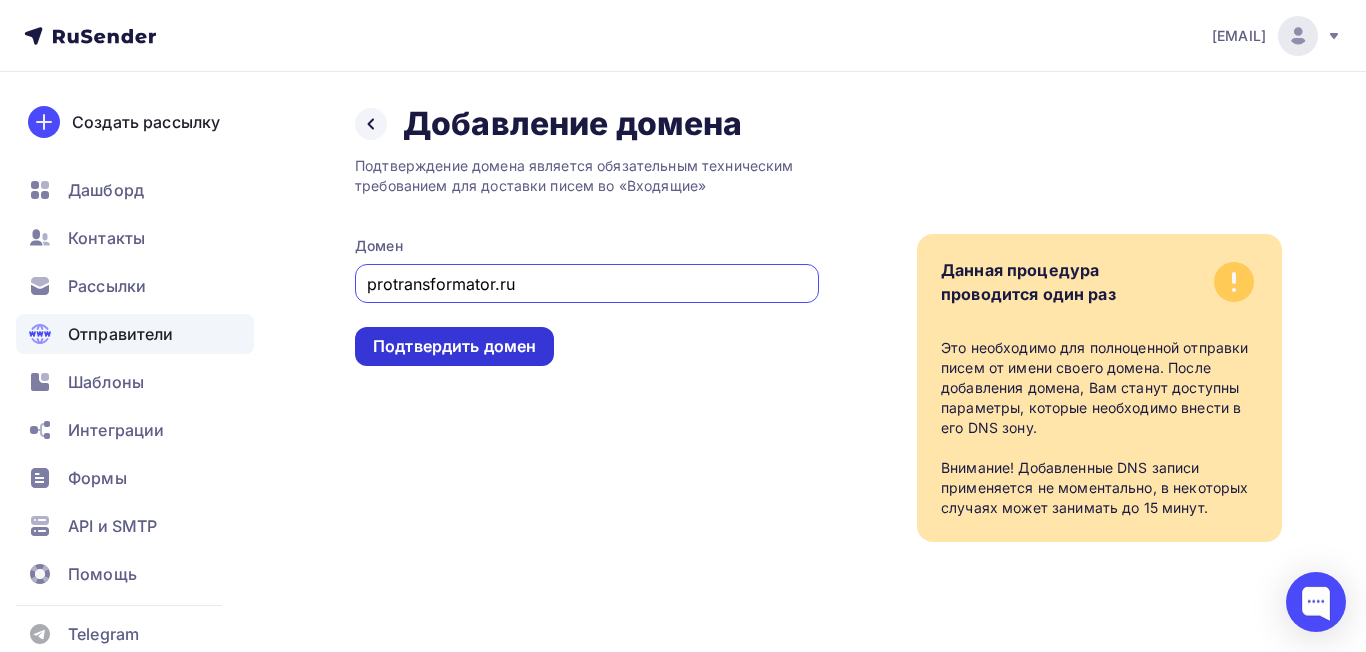 type on "protransformator.ru" 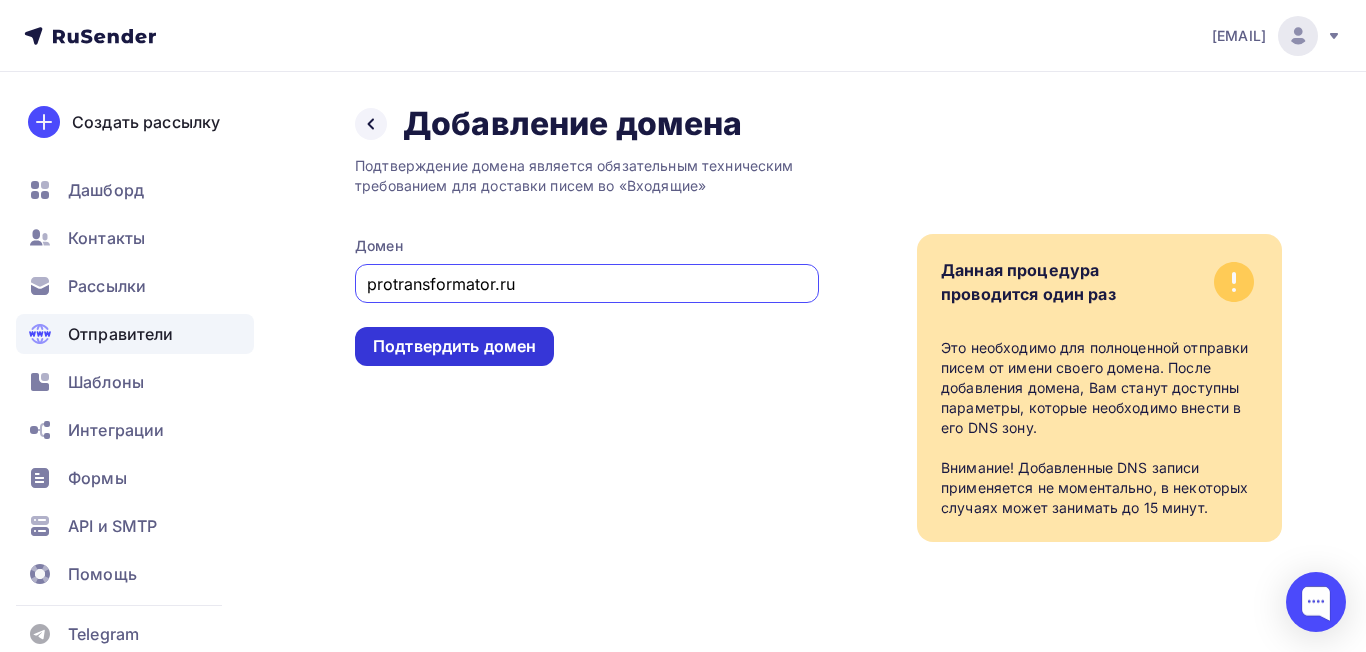 click on "Подтвердить домен" at bounding box center (454, 346) 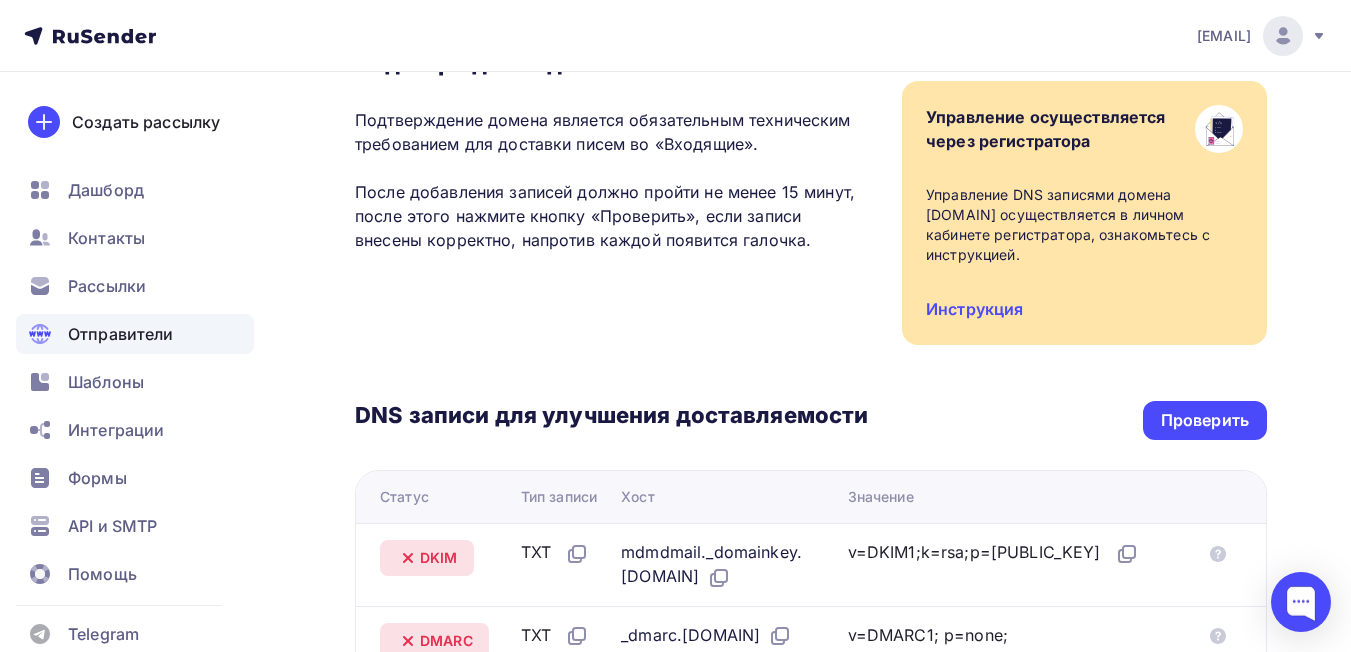 scroll, scrollTop: 0, scrollLeft: 0, axis: both 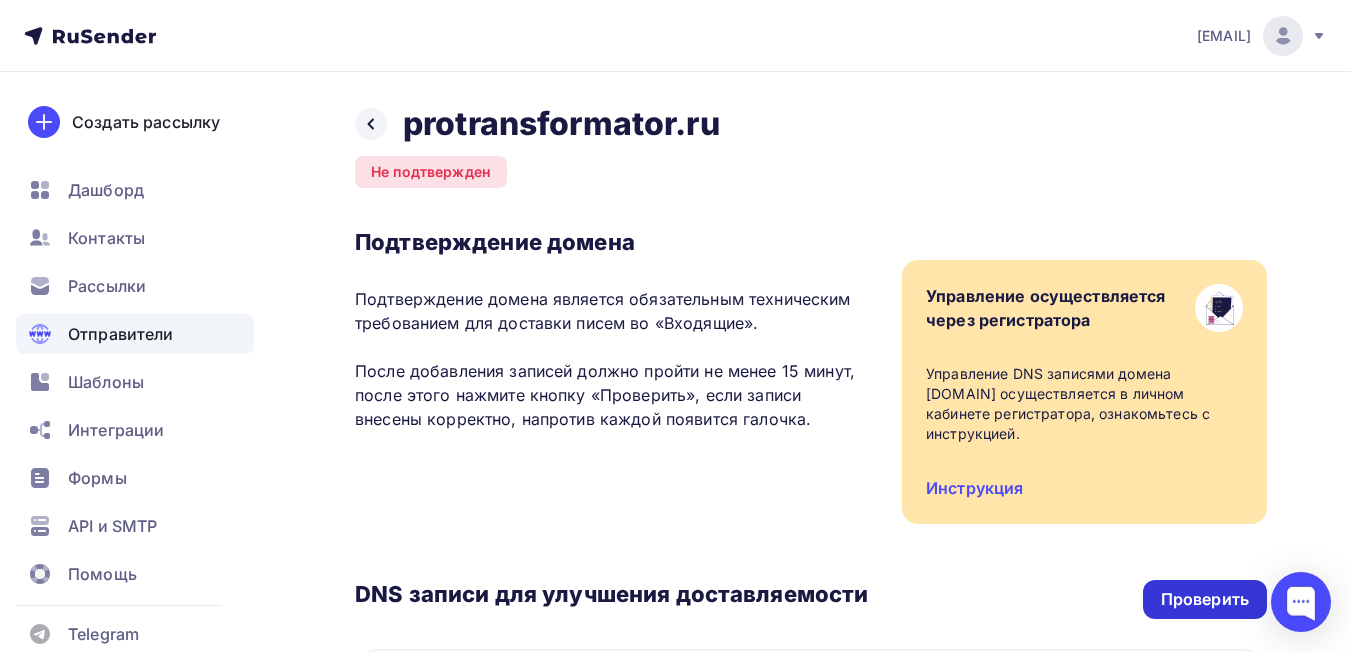 click on "Проверить" at bounding box center [1205, 599] 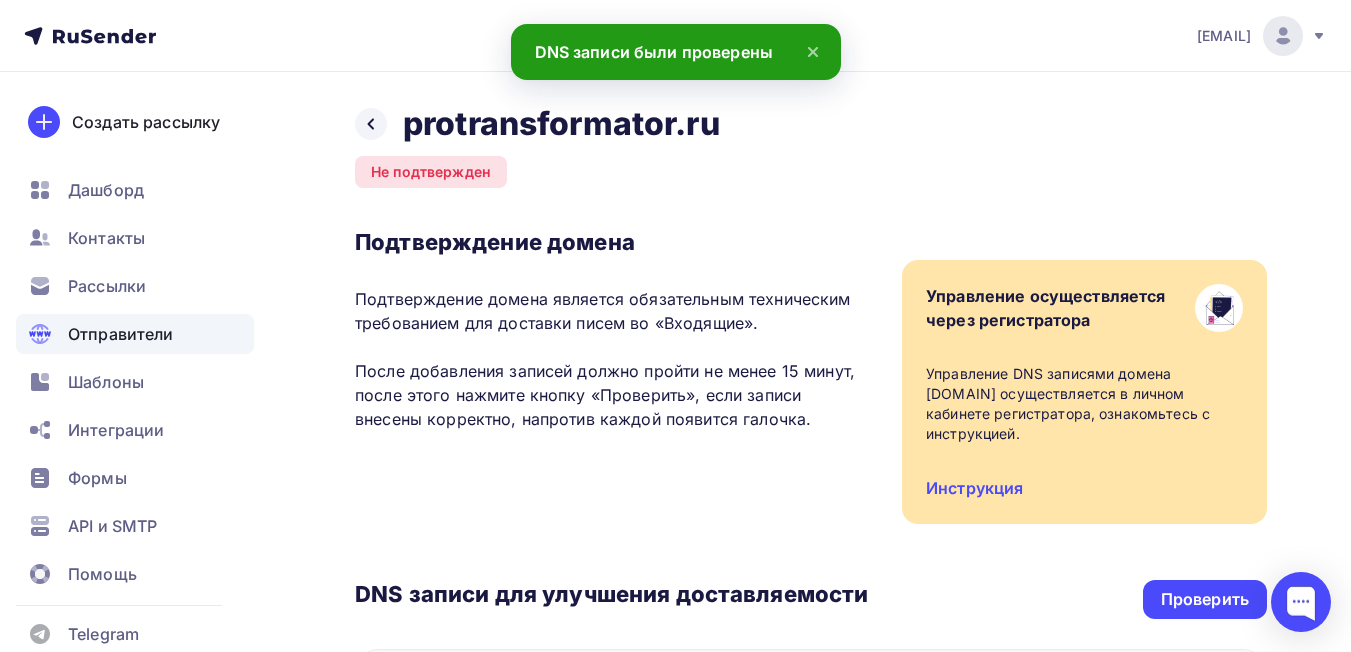 click on "Назад         protransformator.ru        Не подтвержден
Подтверждение домена
Подтверждение домена является обязательным техническим требованием
для доставки писем во «Входящие».
После добавления записей должно пройти не менее 15 минут, после
этого нажмите кнопку «Проверить», если записи внесены корректно,
напротив каждой появится галочка.
Управление осуществляется через регистратора
Инструкция
DNS записи для улучшения доставляемости     Проверить
Статус
DKIM" at bounding box center [811, 669] 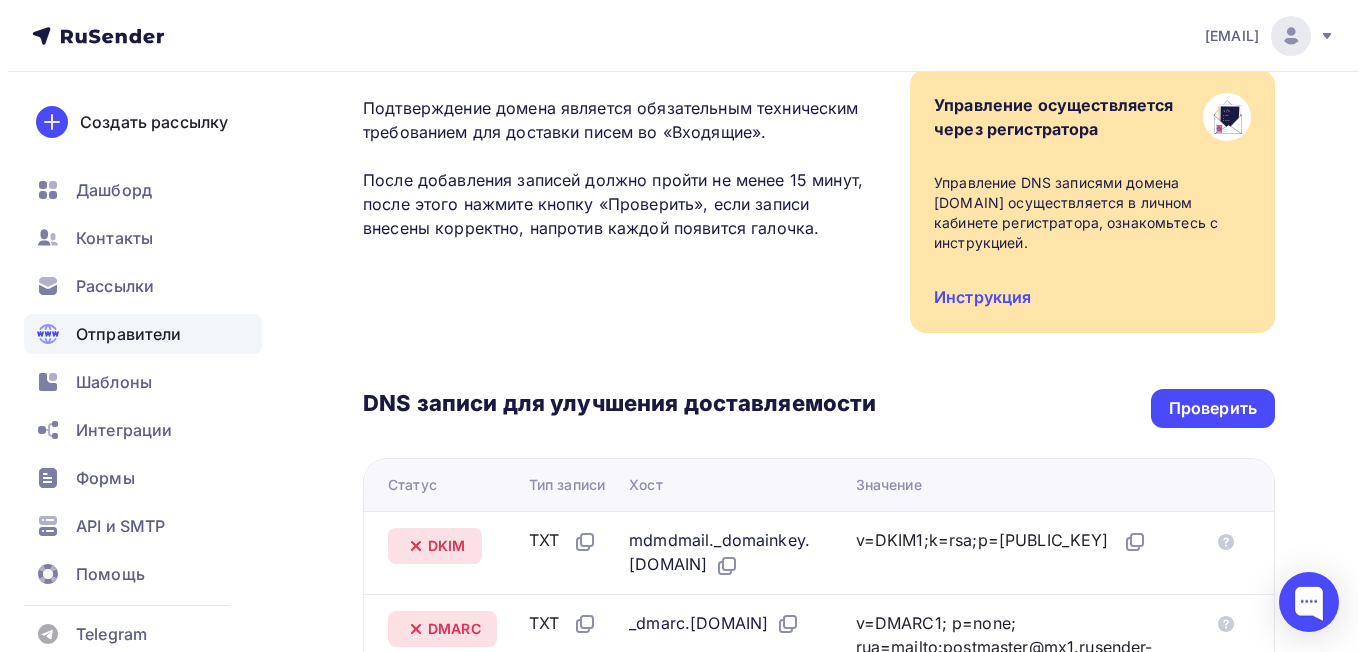 scroll, scrollTop: 0, scrollLeft: 0, axis: both 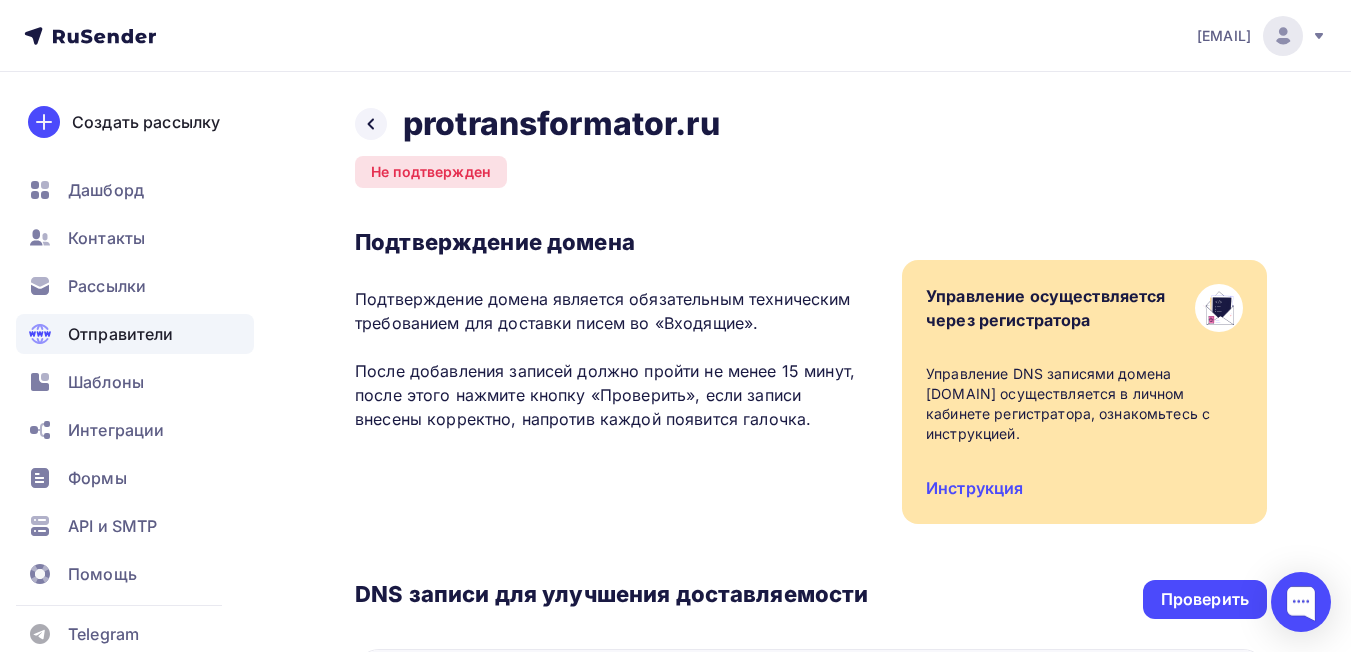 click at bounding box center (1283, 36) 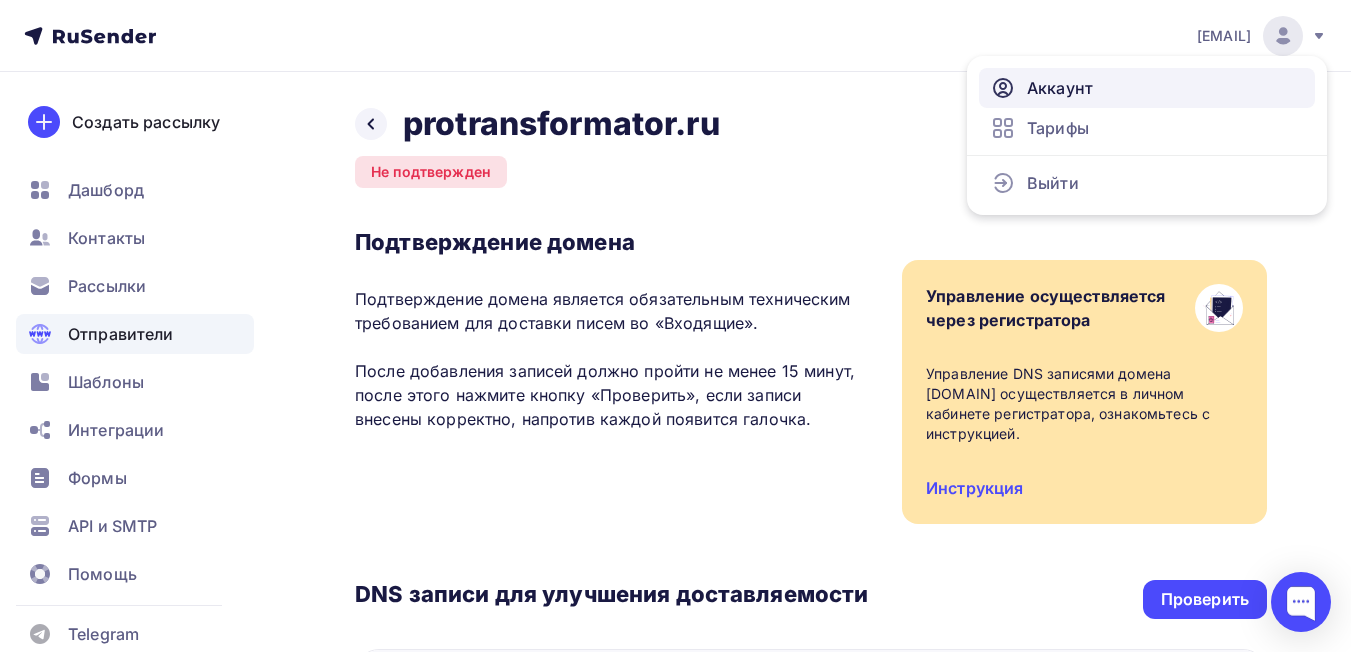 click on "Аккаунт" at bounding box center (1147, 88) 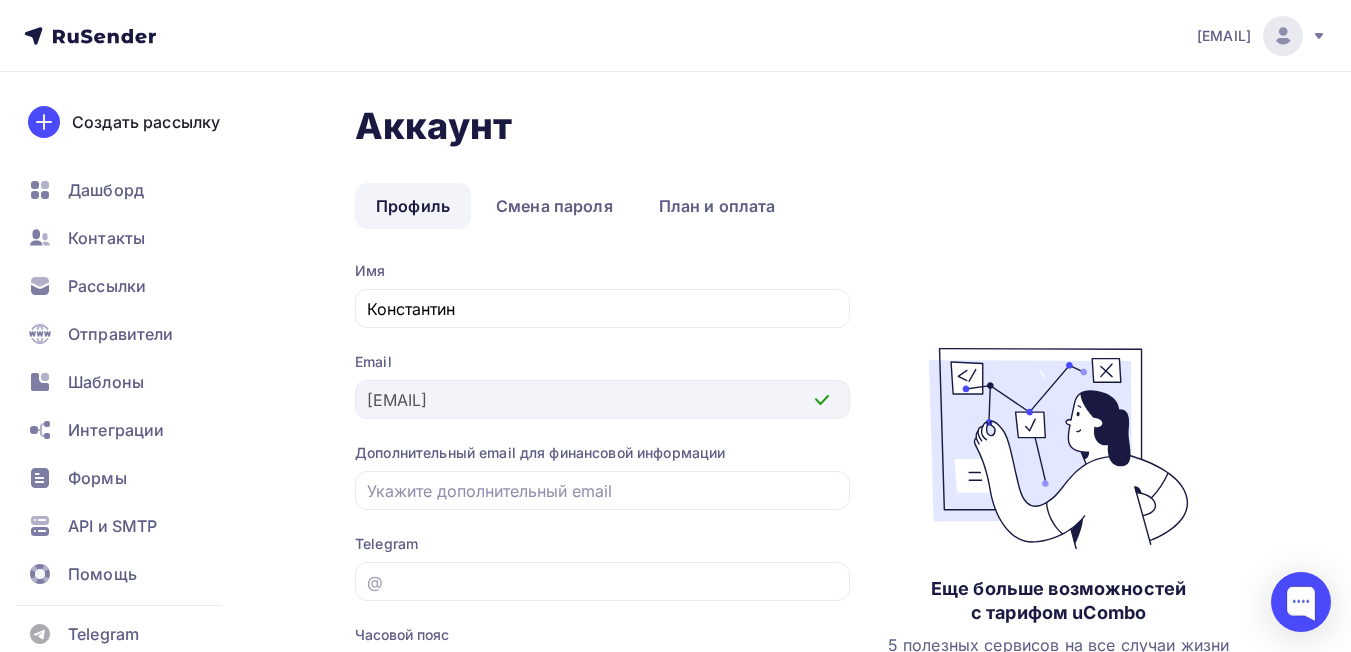 drag, startPoint x: 1033, startPoint y: 29, endPoint x: 1254, endPoint y: 32, distance: 221.02036 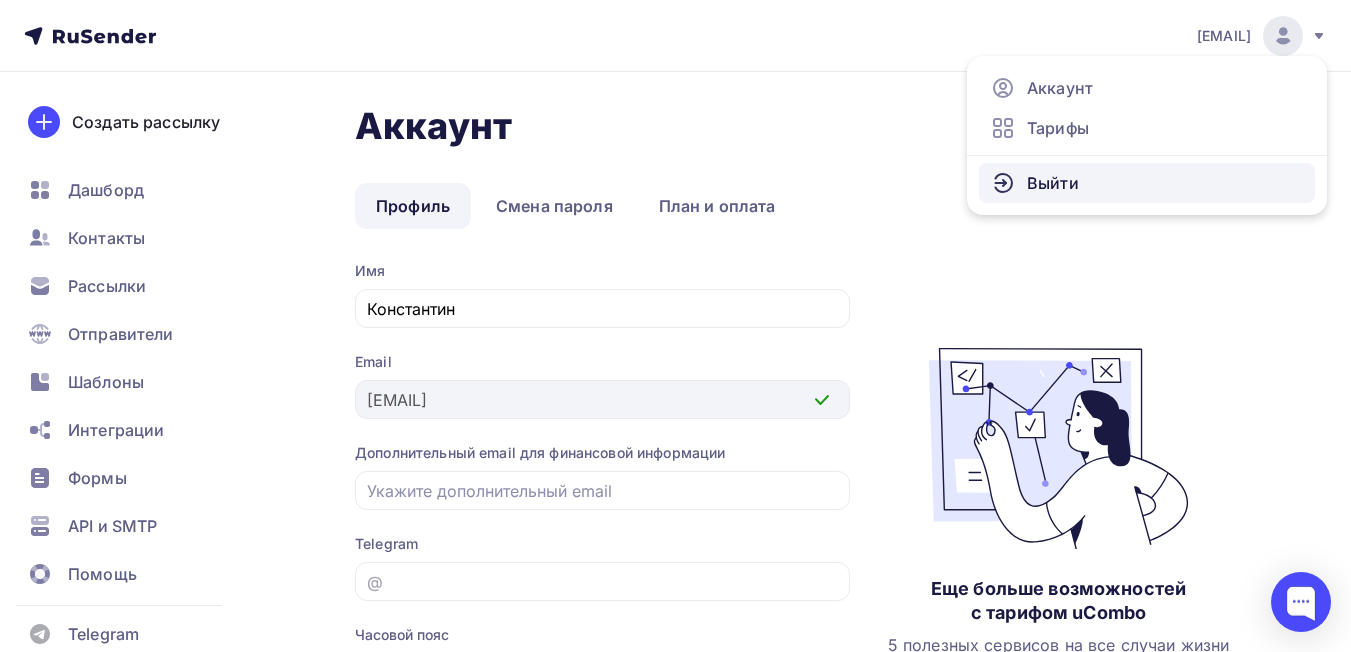 click on "Выйти" at bounding box center (1147, 183) 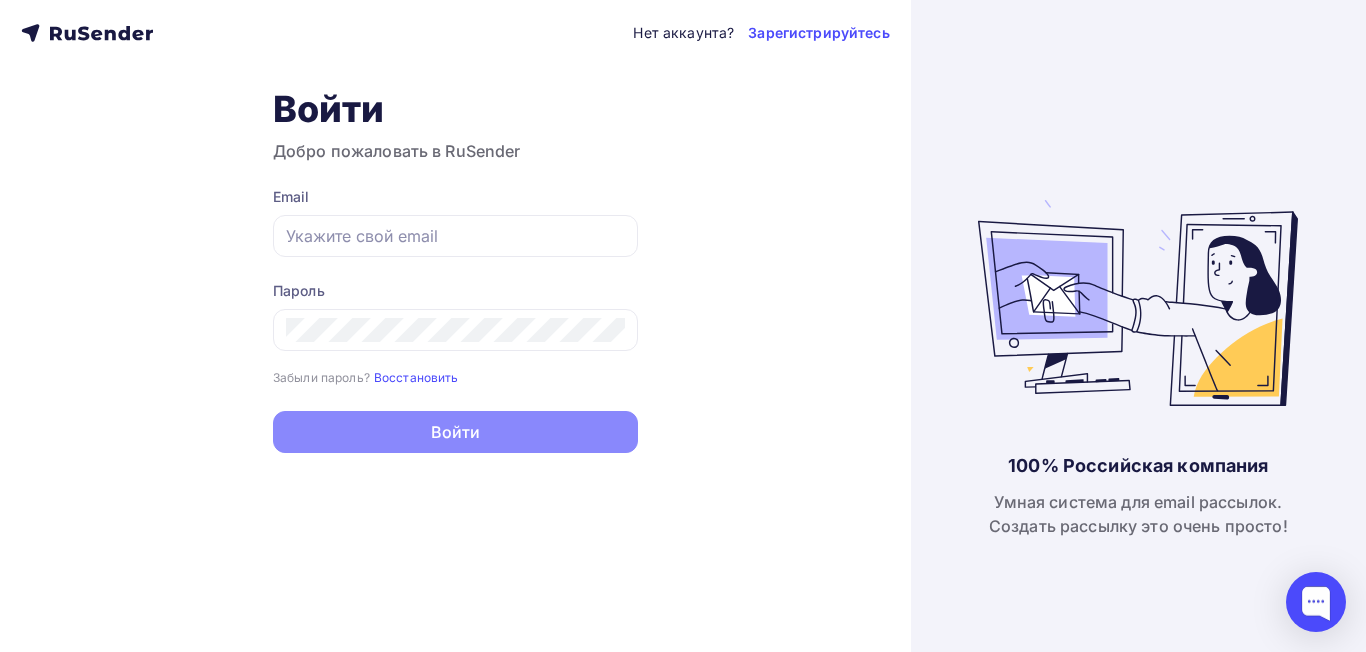 type on "k.zverev@pro-transformator.ru" 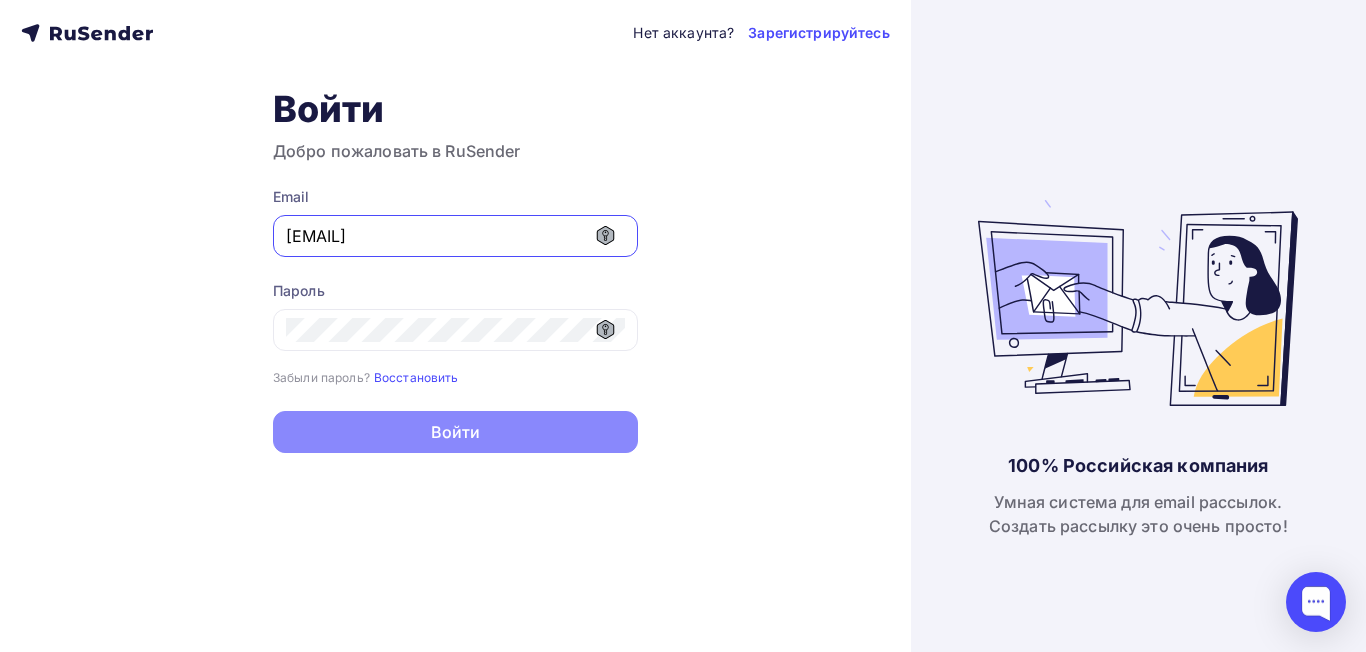 click on "Войти" at bounding box center [455, 432] 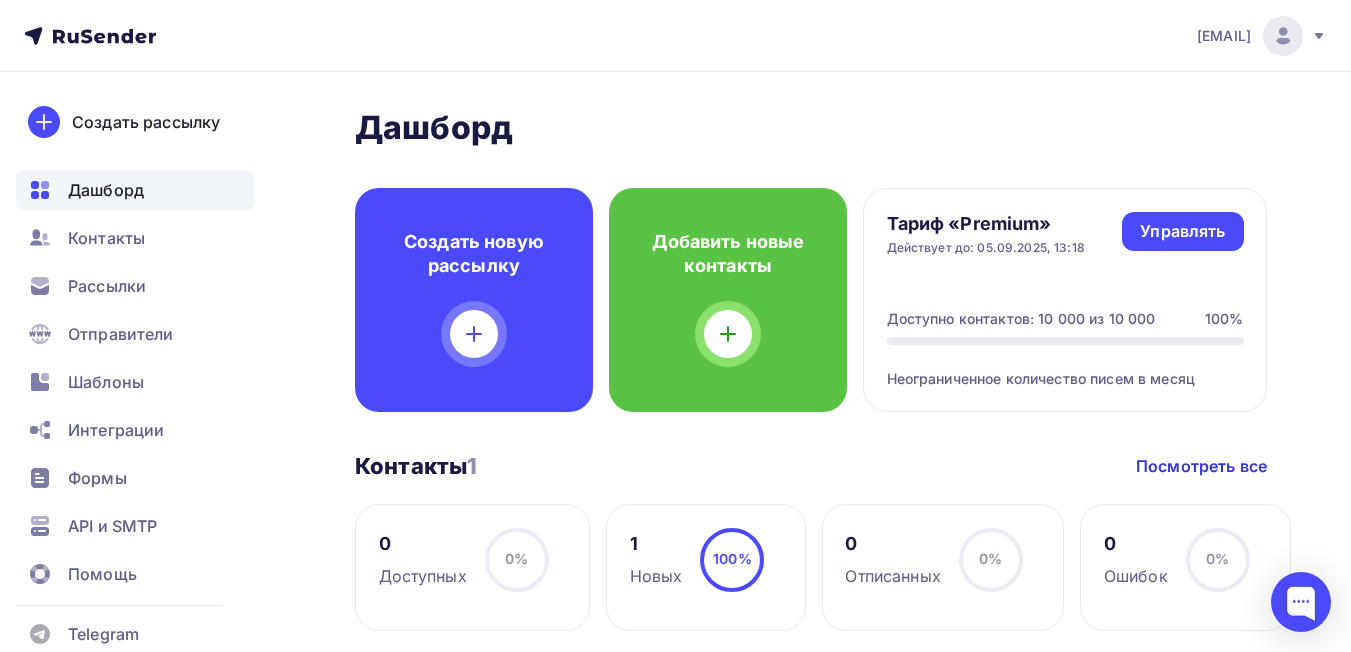 click 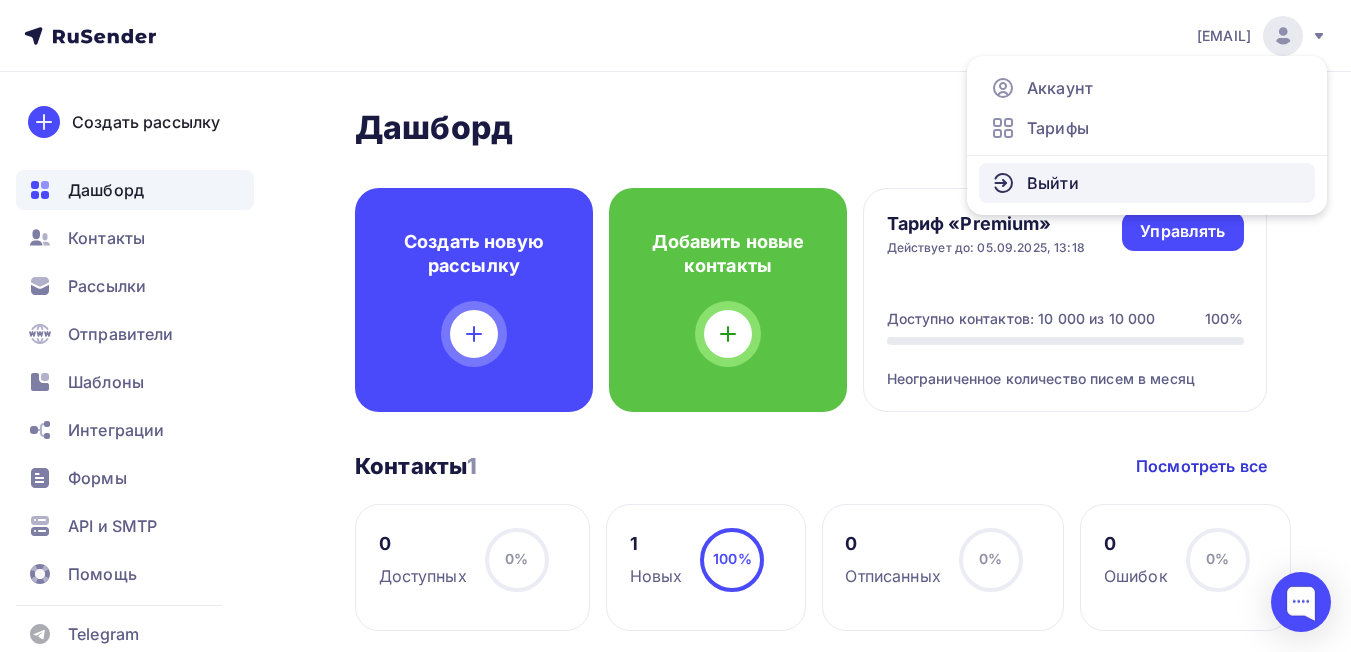 click on "Выйти" at bounding box center (1147, 183) 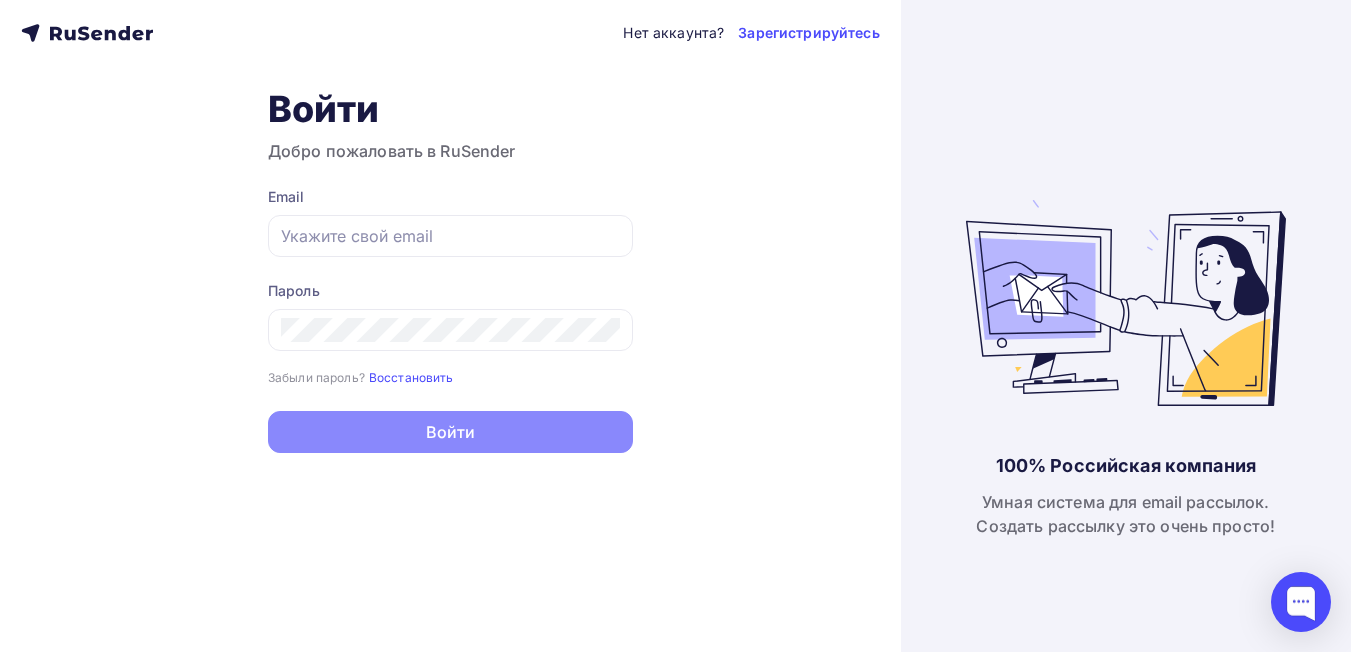 type on "k.zverev@pro-transformator.ru" 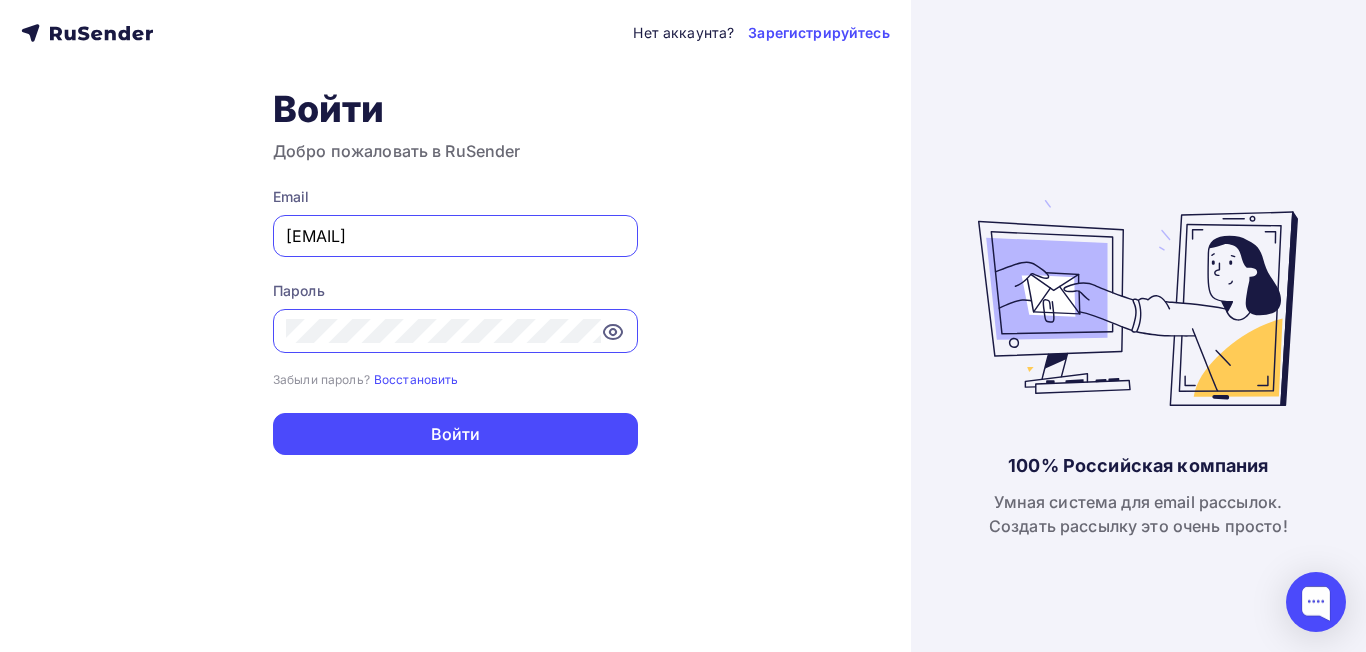 click 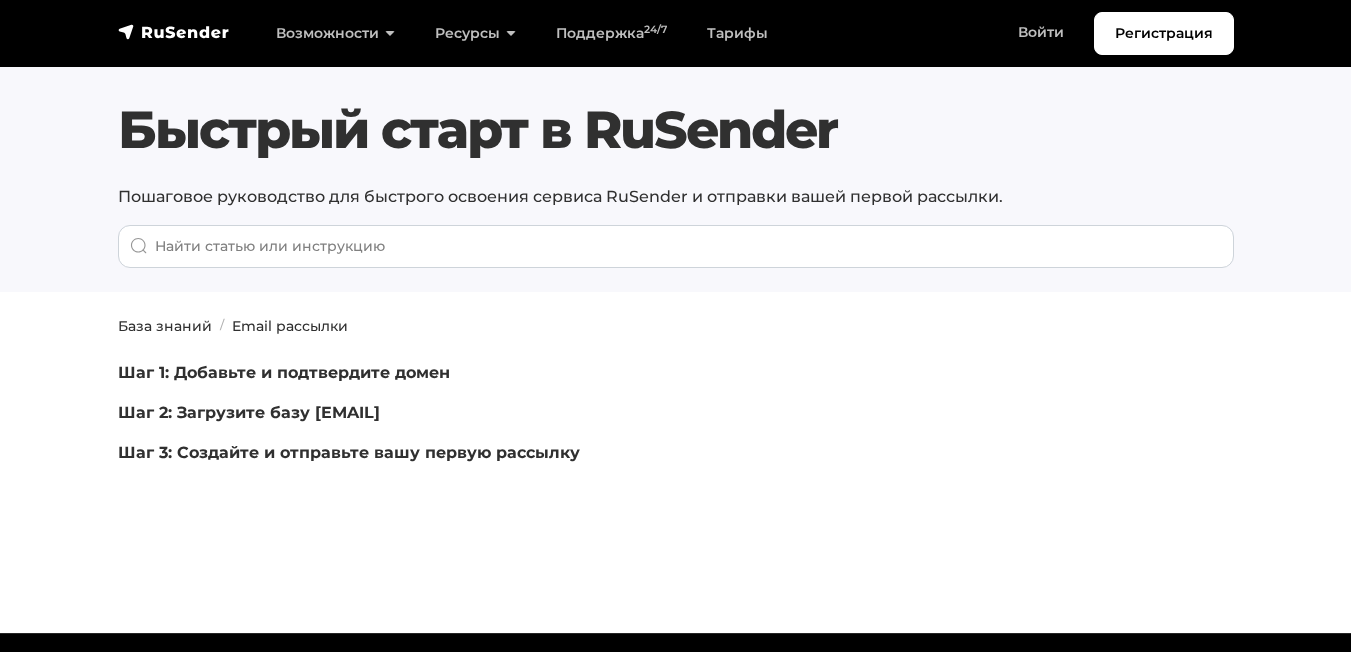 scroll, scrollTop: 0, scrollLeft: 0, axis: both 